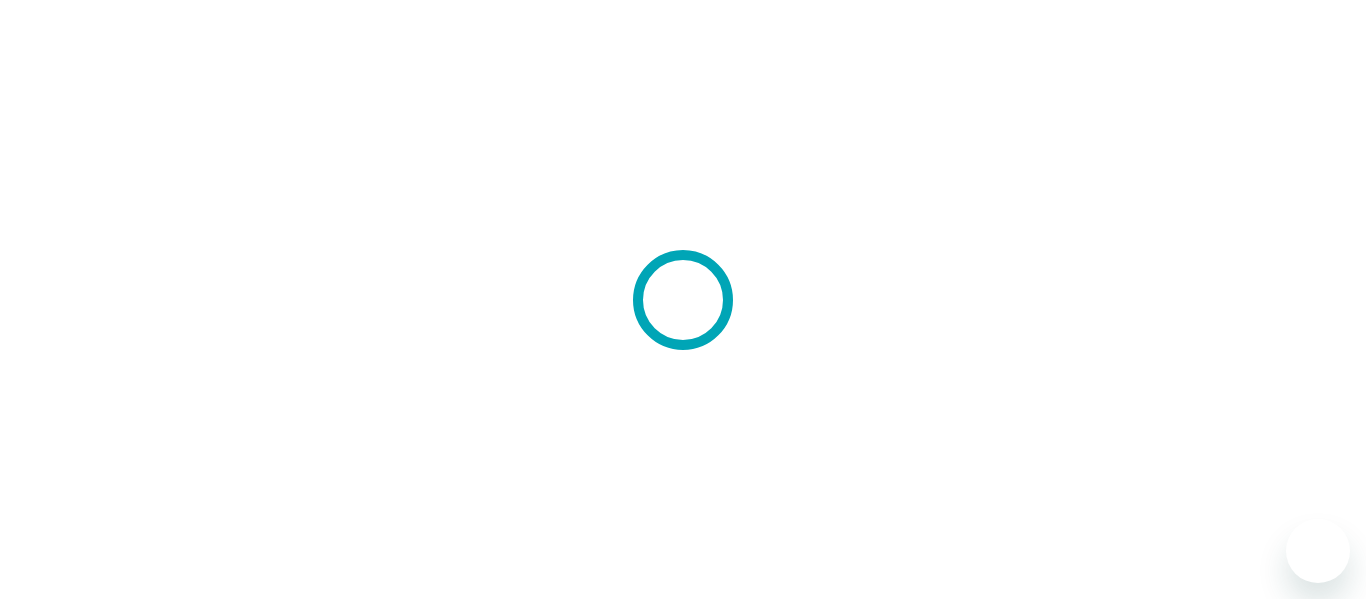 scroll, scrollTop: 0, scrollLeft: 0, axis: both 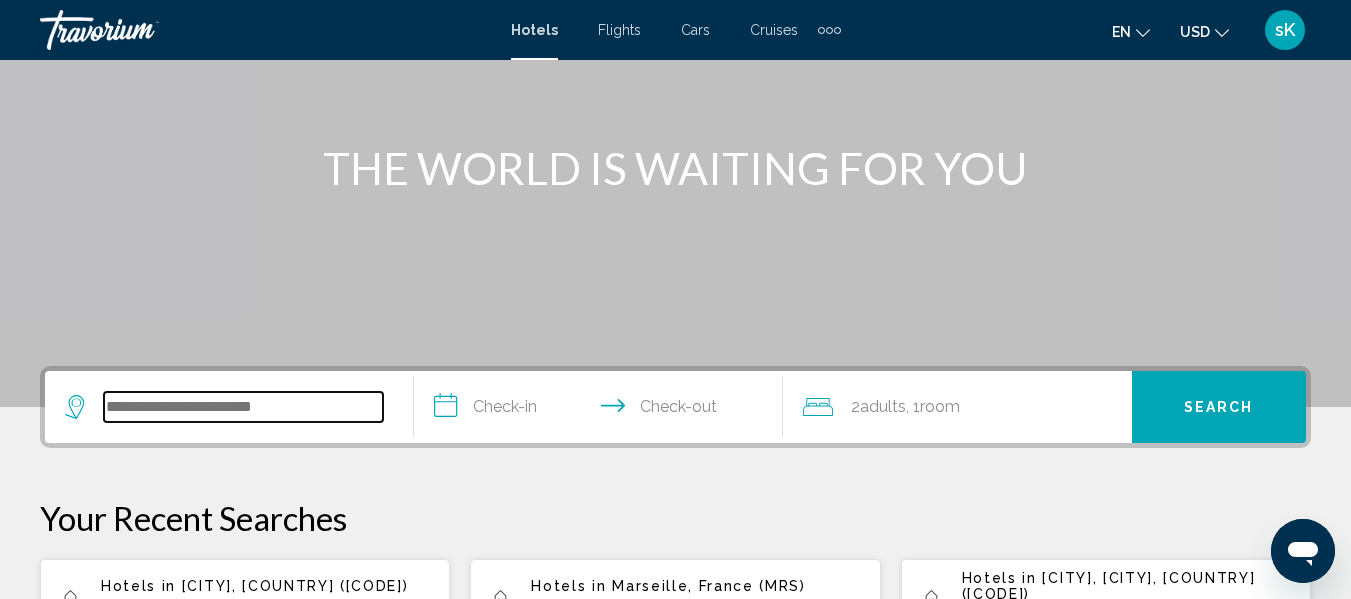 click at bounding box center (243, 407) 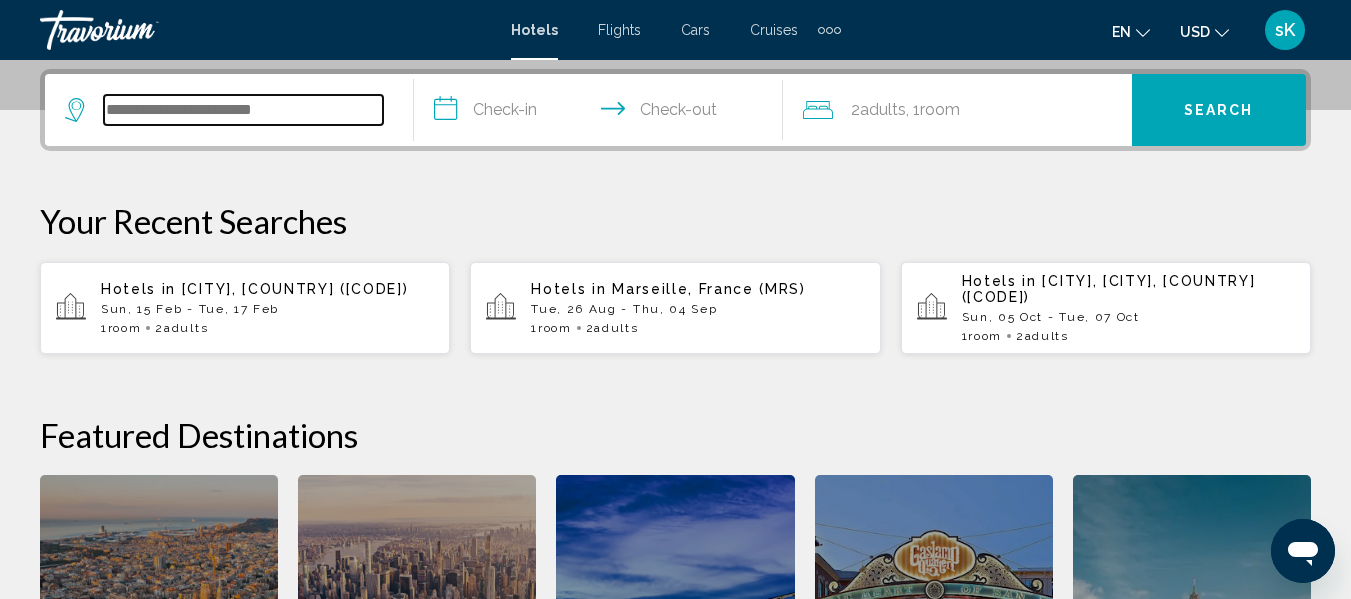 scroll, scrollTop: 494, scrollLeft: 0, axis: vertical 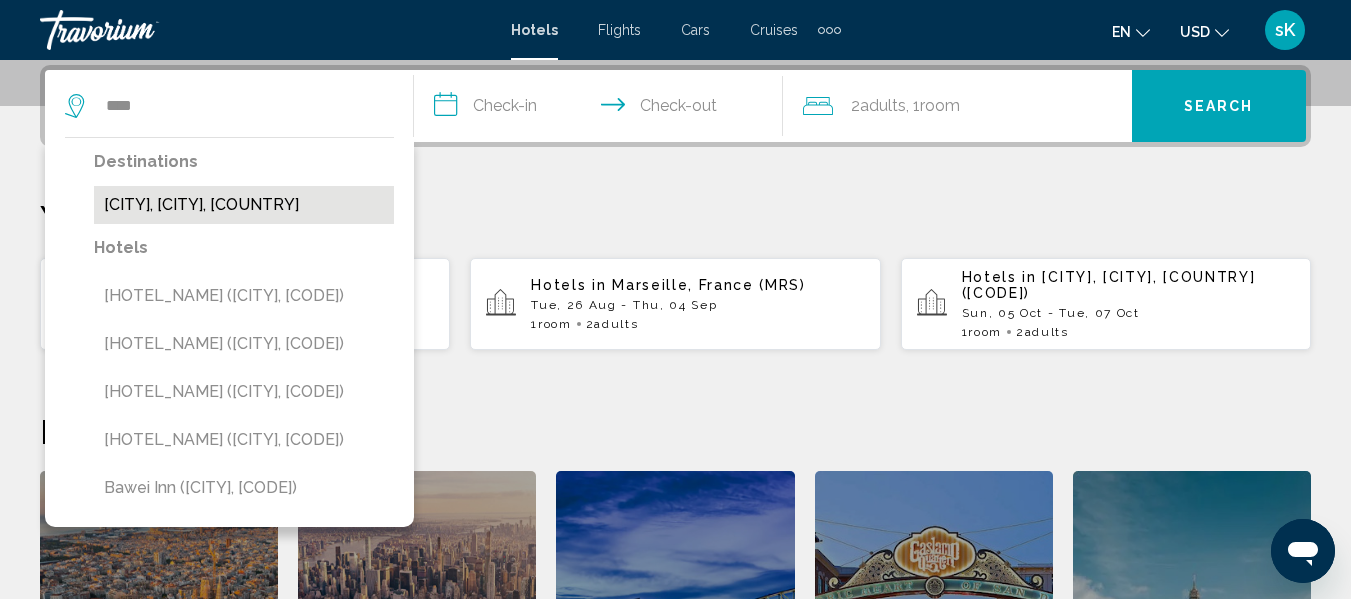 click on "[CITY], [CITY], [COUNTRY]" at bounding box center (244, 205) 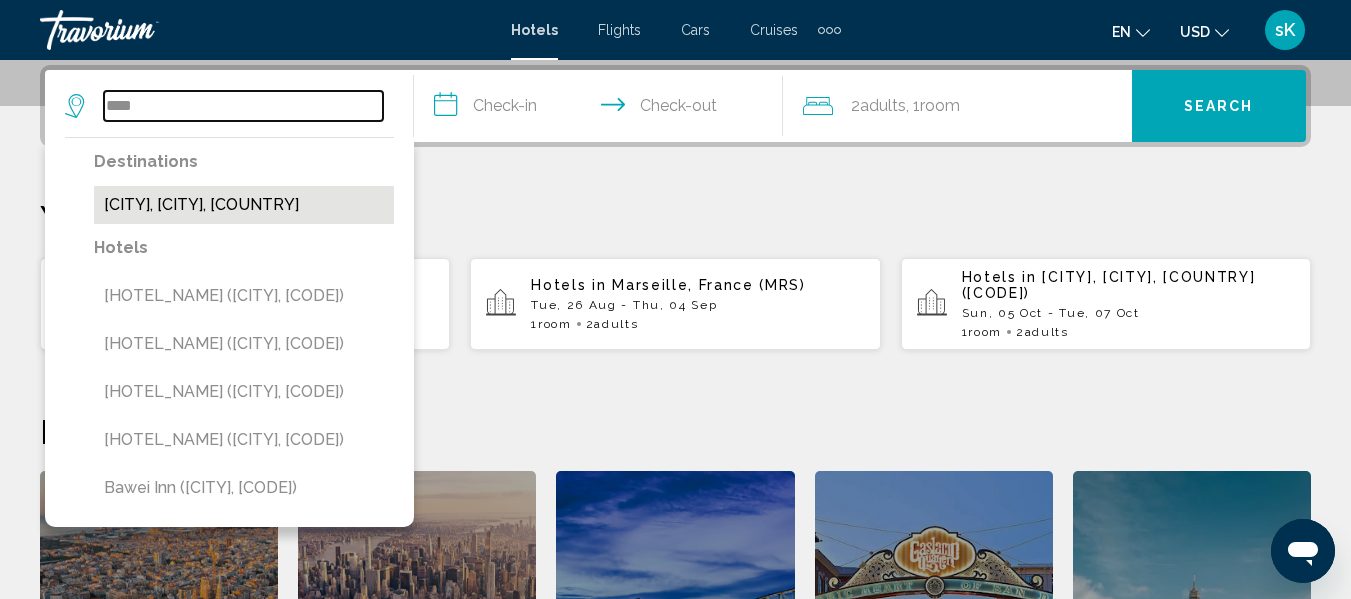 type on "**********" 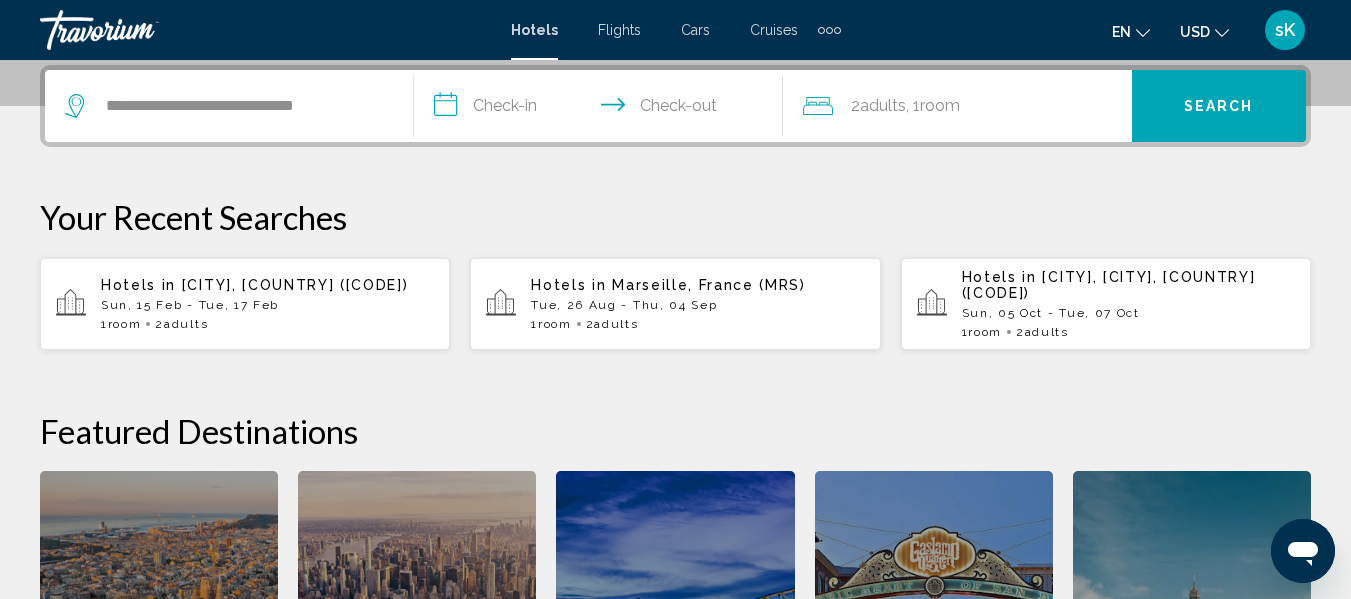 click on "**********" at bounding box center (602, 109) 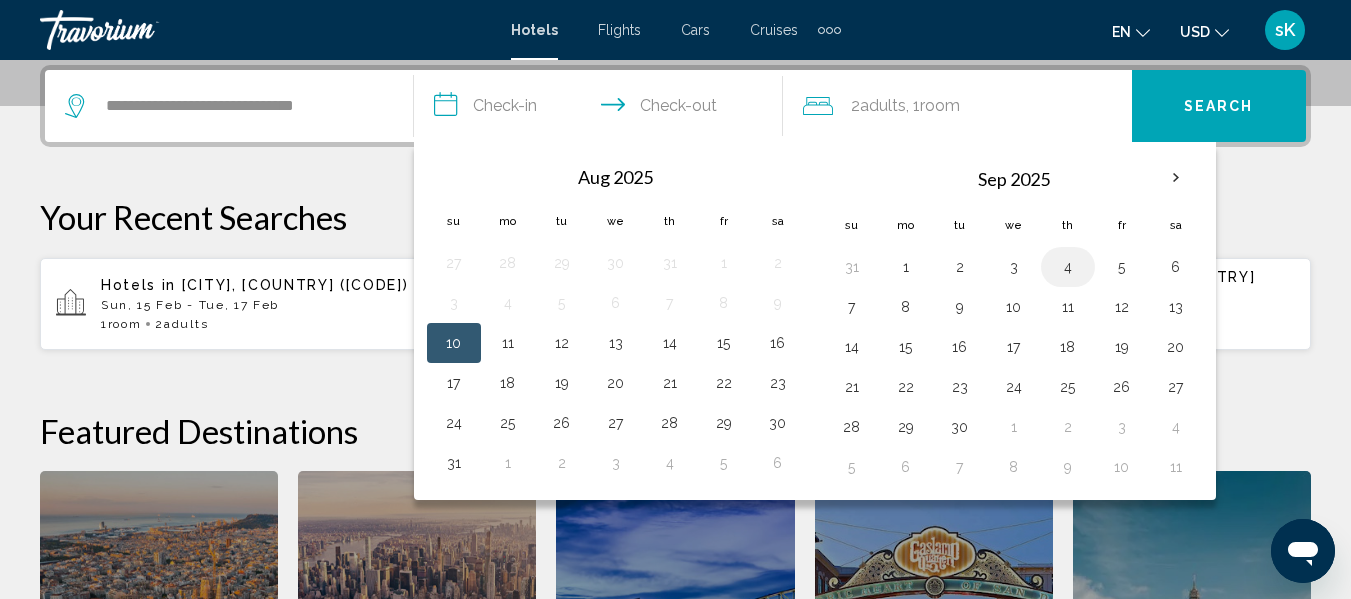 click on "4" at bounding box center (1068, 267) 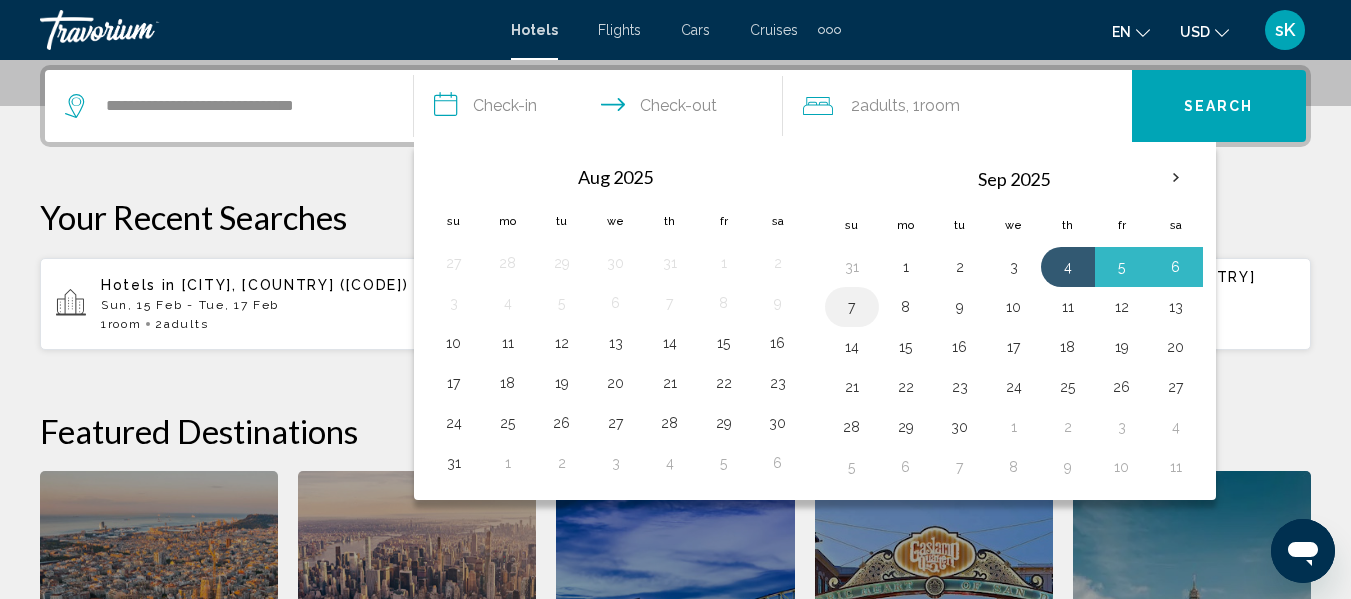 click on "7" at bounding box center (852, 307) 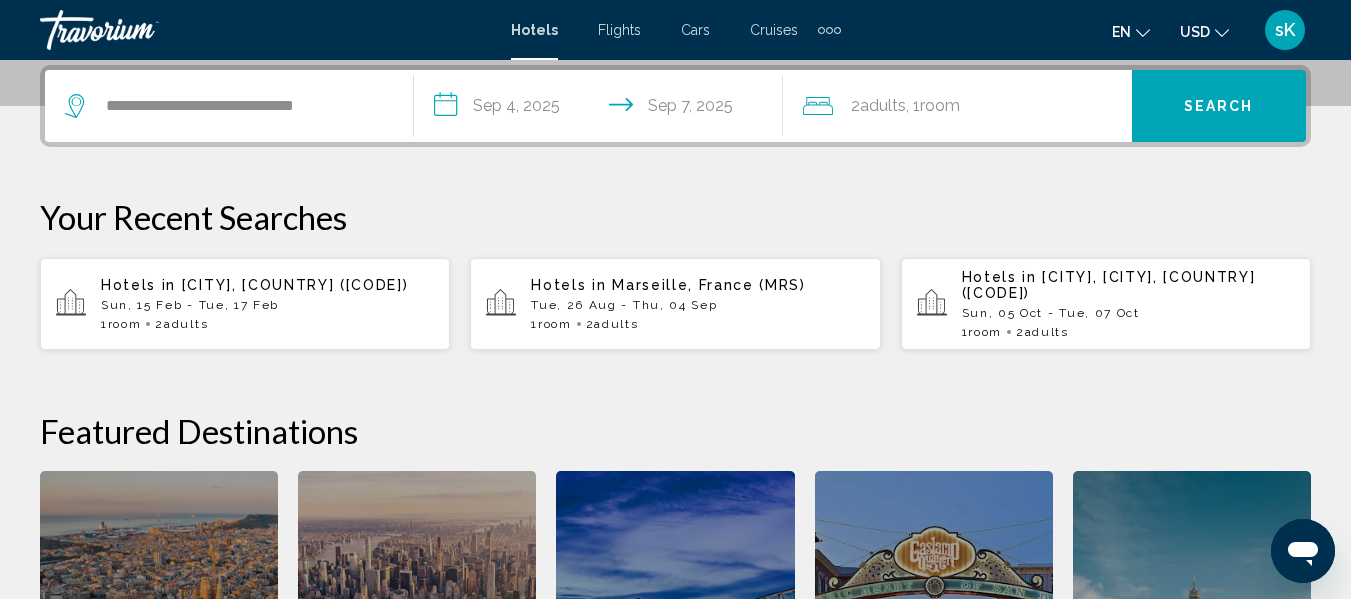 click on "Search" at bounding box center [1219, 107] 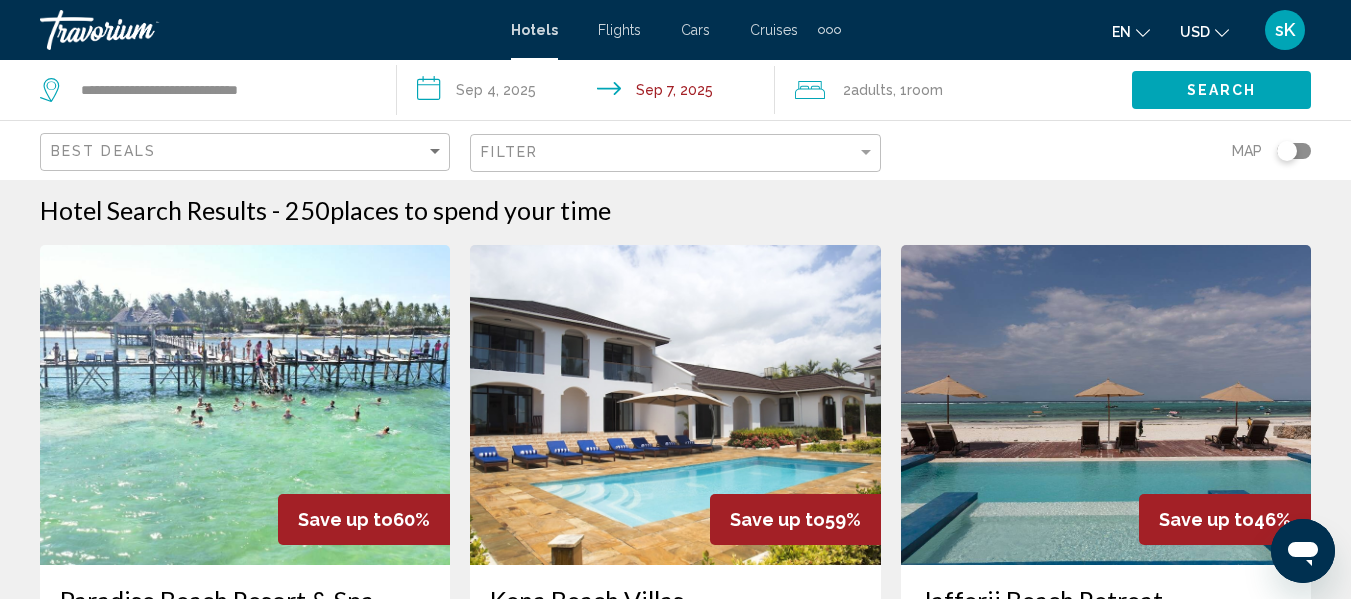 scroll, scrollTop: 0, scrollLeft: 0, axis: both 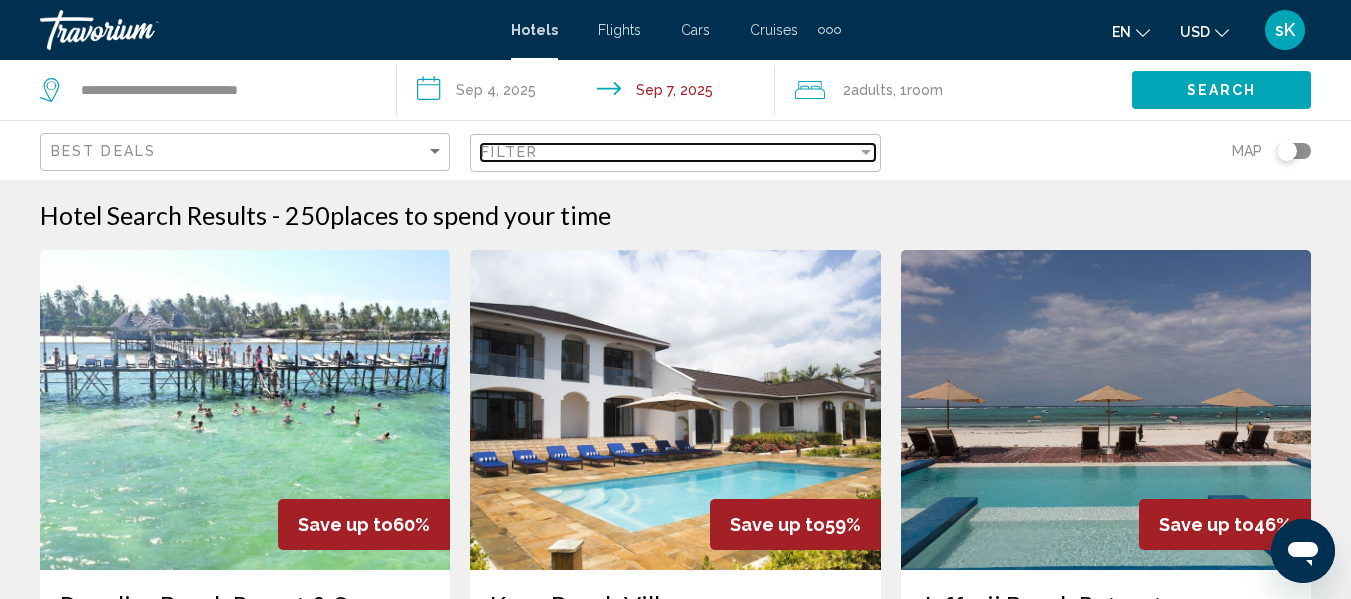 click at bounding box center [866, 152] 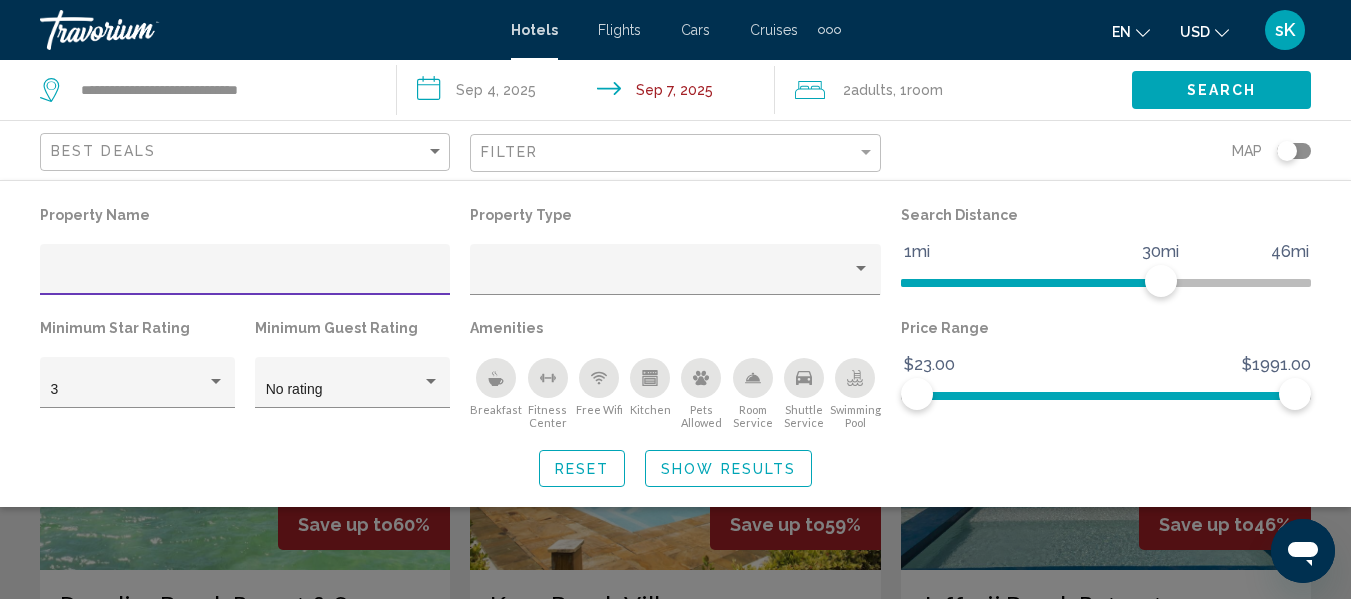 click at bounding box center [245, 277] 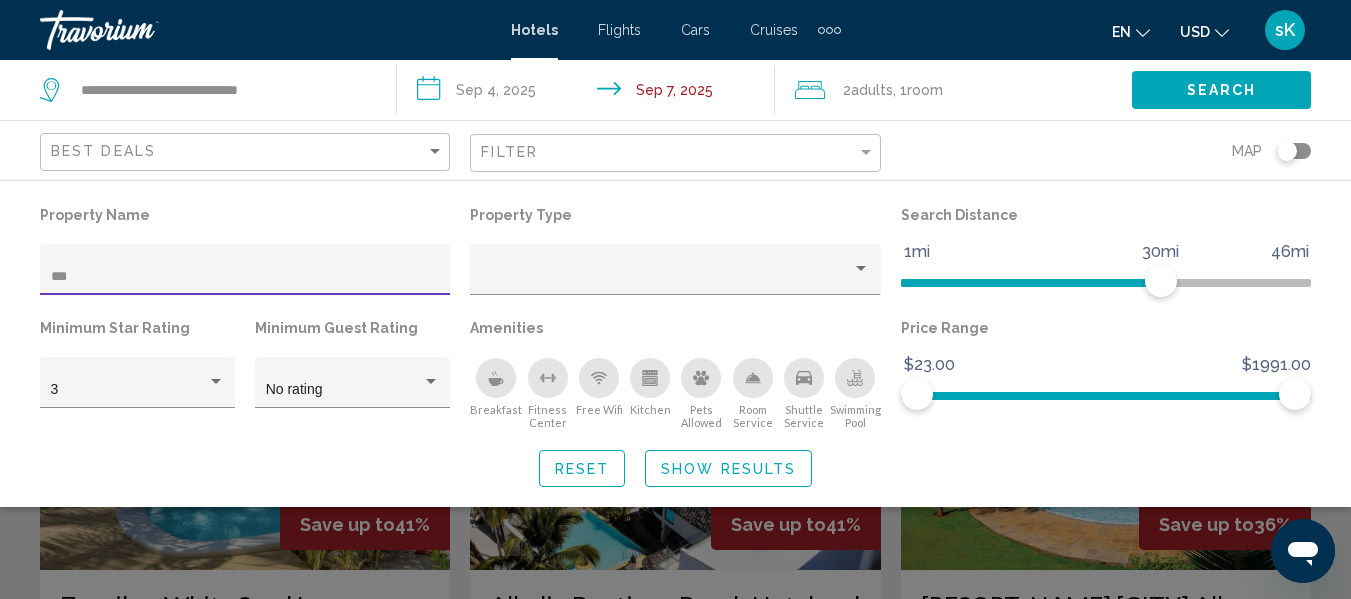 type on "****" 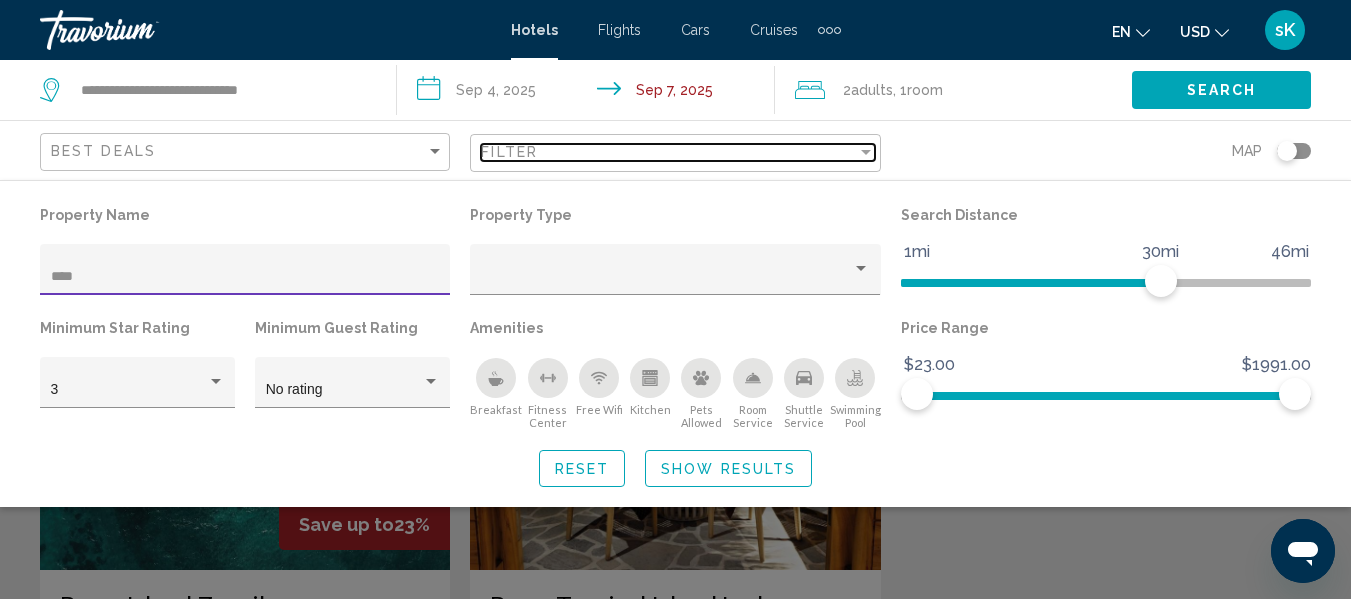 click on "Filter" at bounding box center [668, 152] 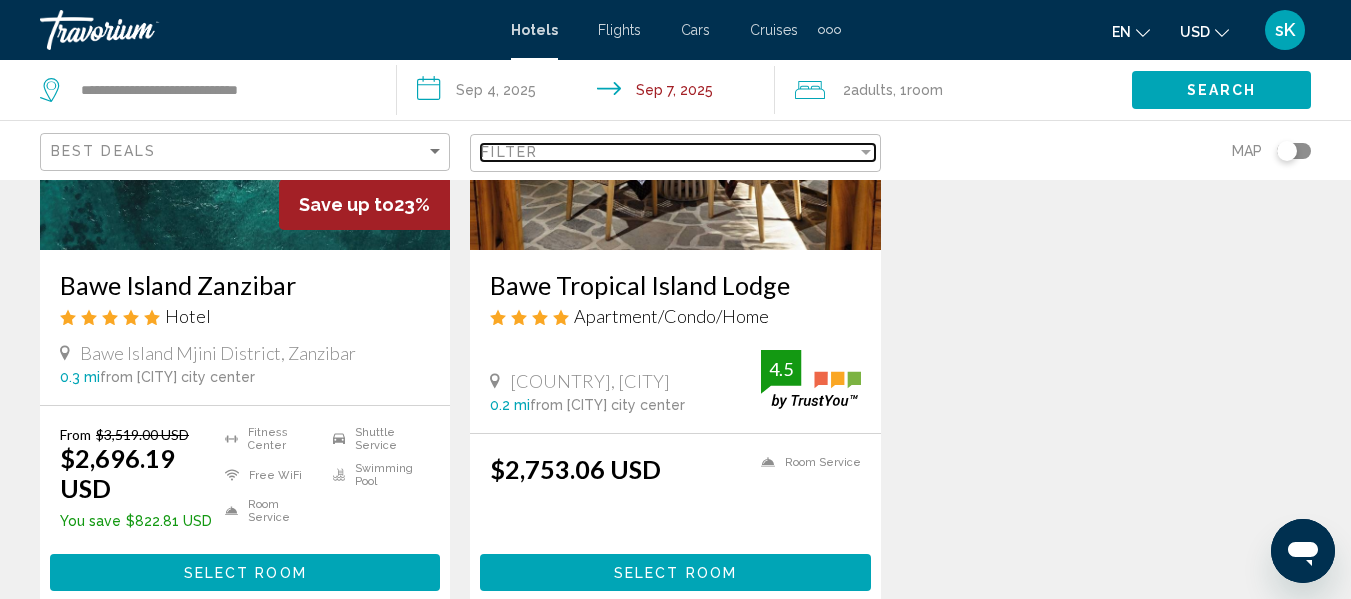 scroll, scrollTop: 360, scrollLeft: 0, axis: vertical 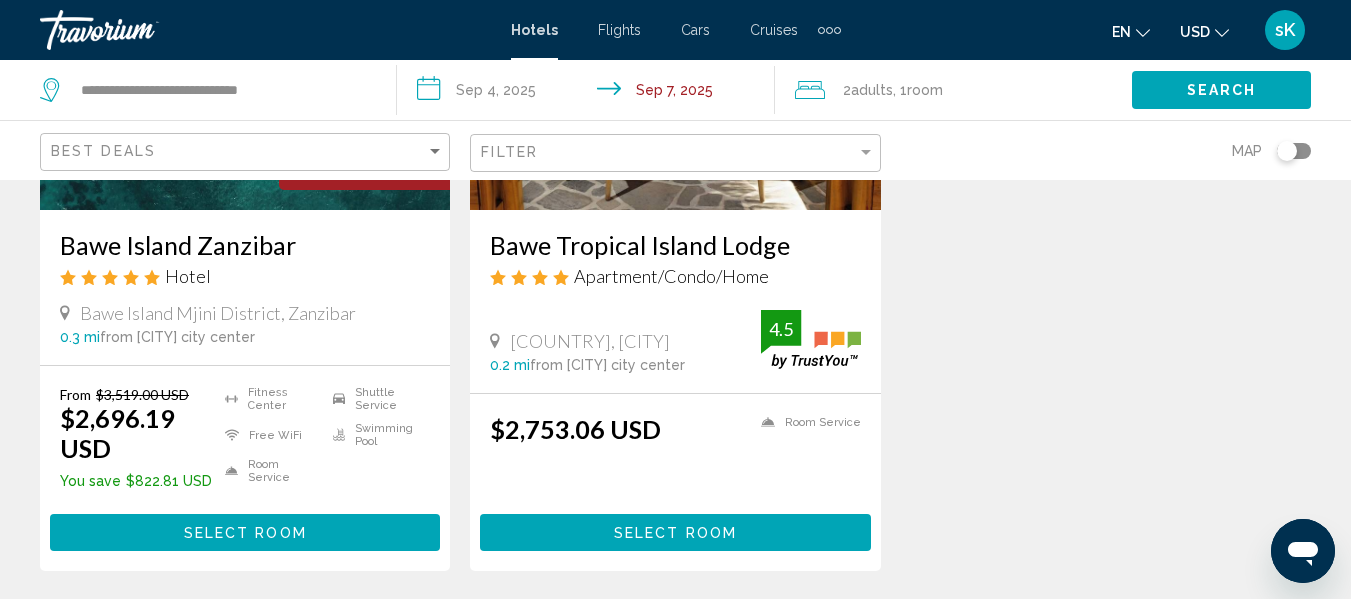 click on "Select Room" at bounding box center [245, 532] 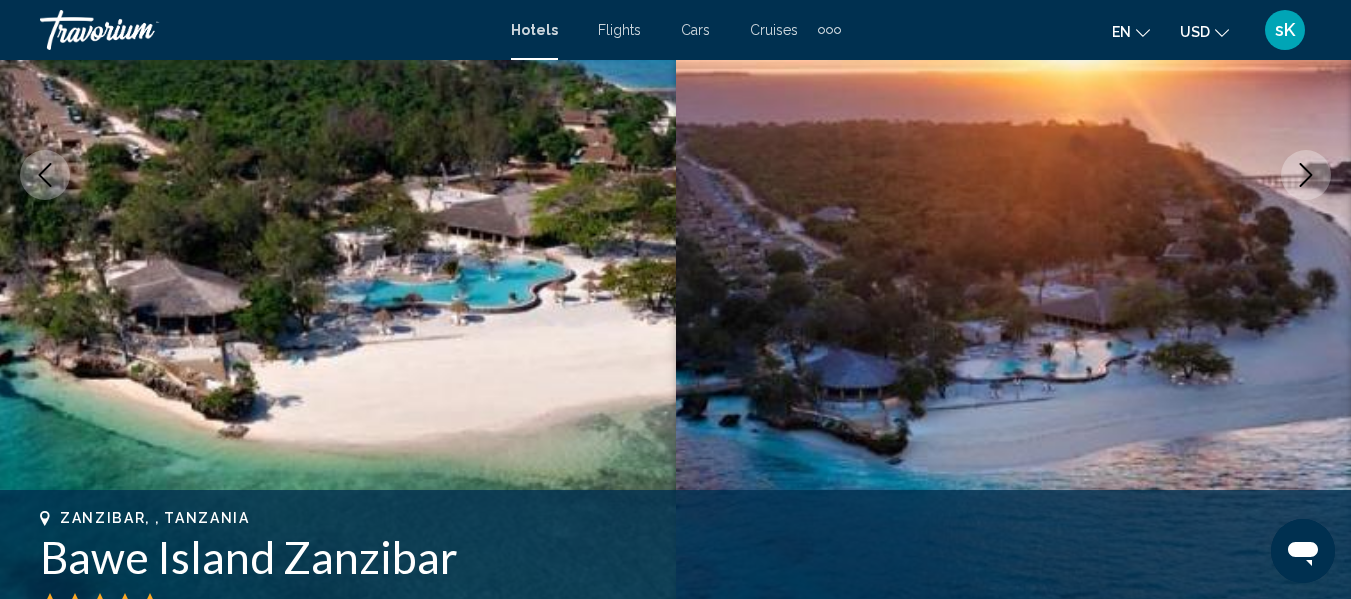 scroll, scrollTop: 236, scrollLeft: 0, axis: vertical 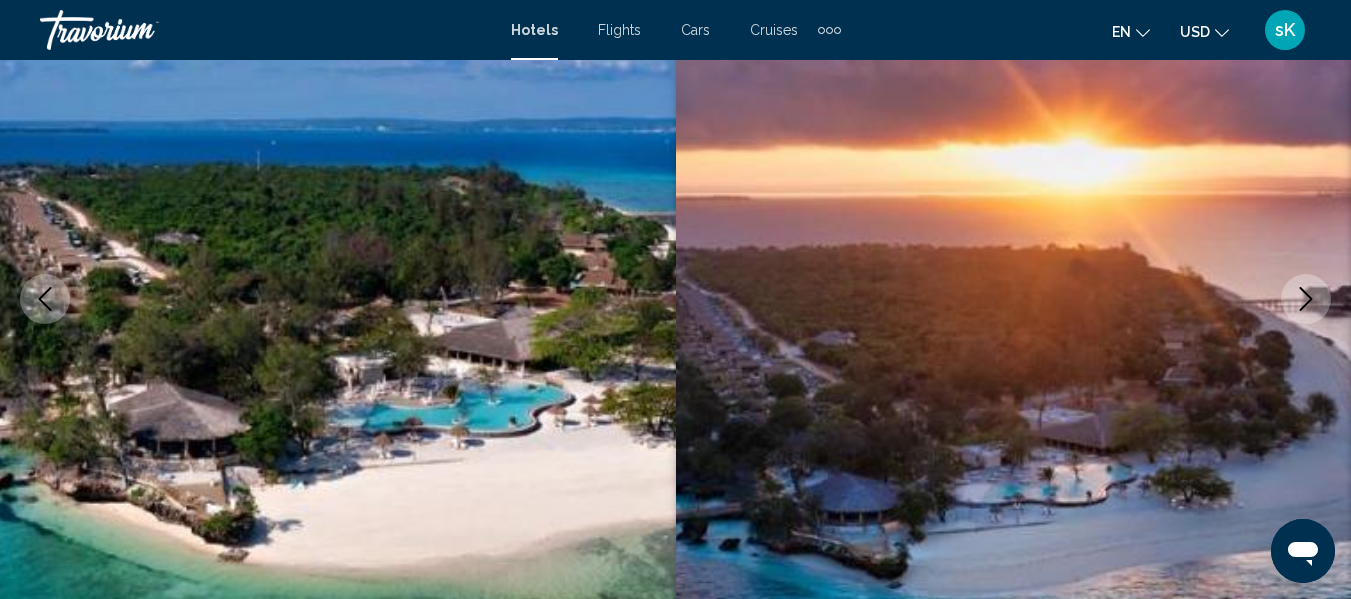 type 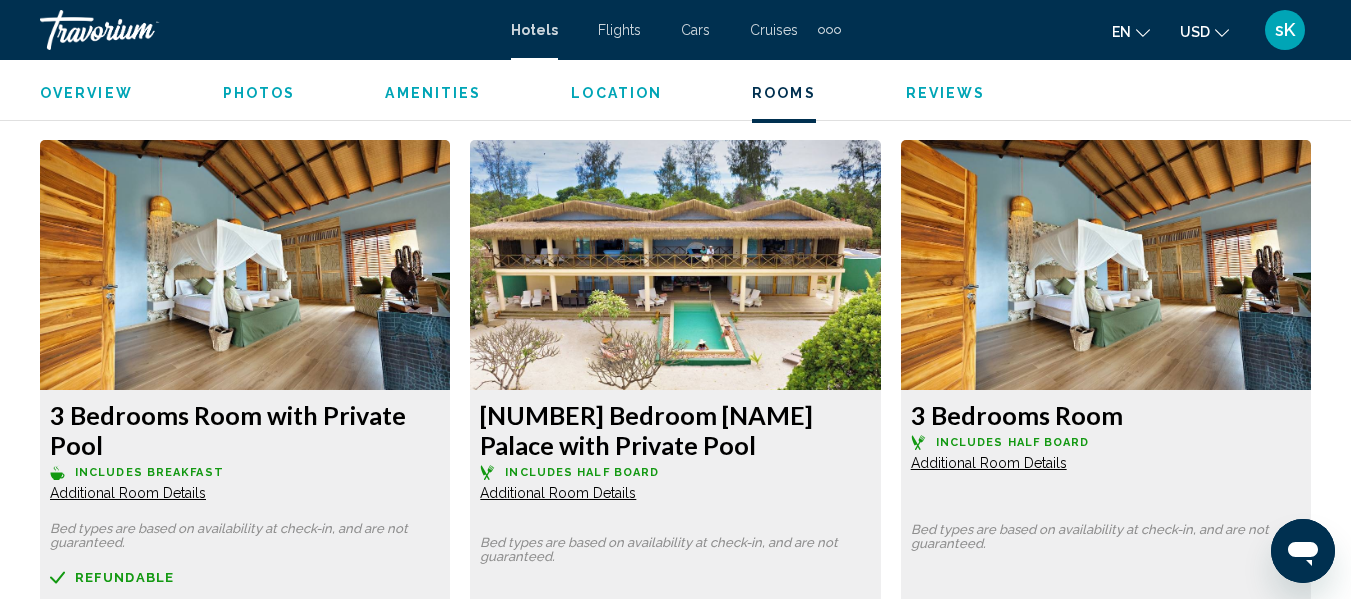 scroll, scrollTop: 5080, scrollLeft: 0, axis: vertical 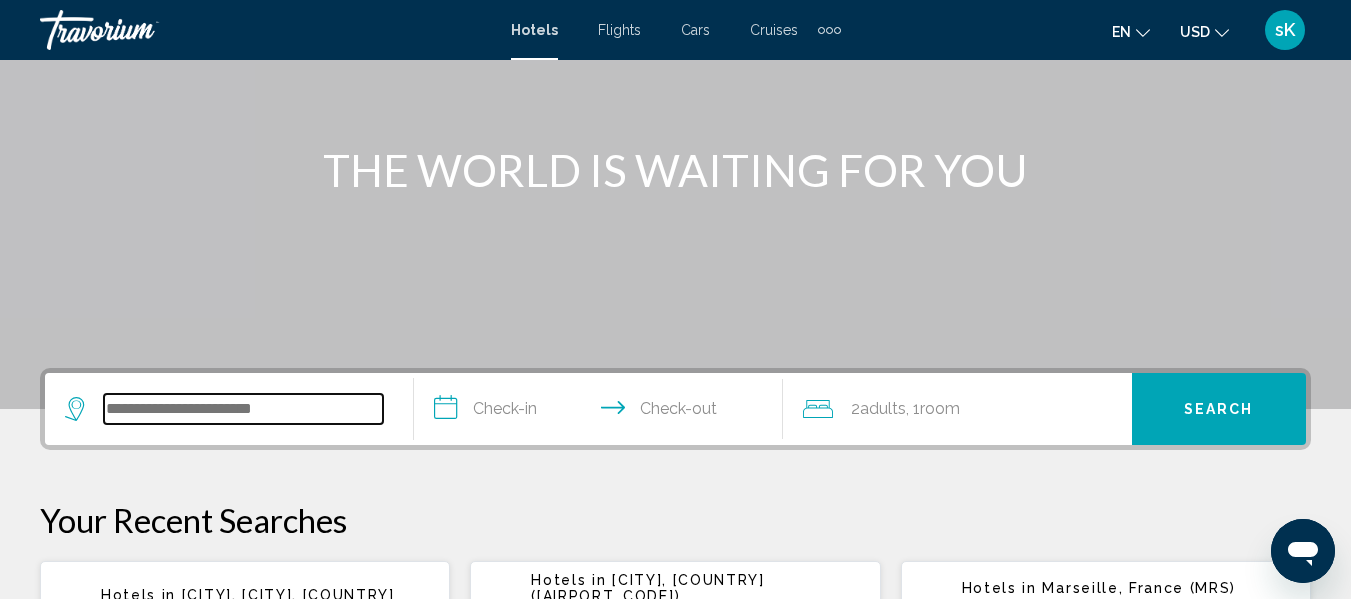 click at bounding box center [243, 409] 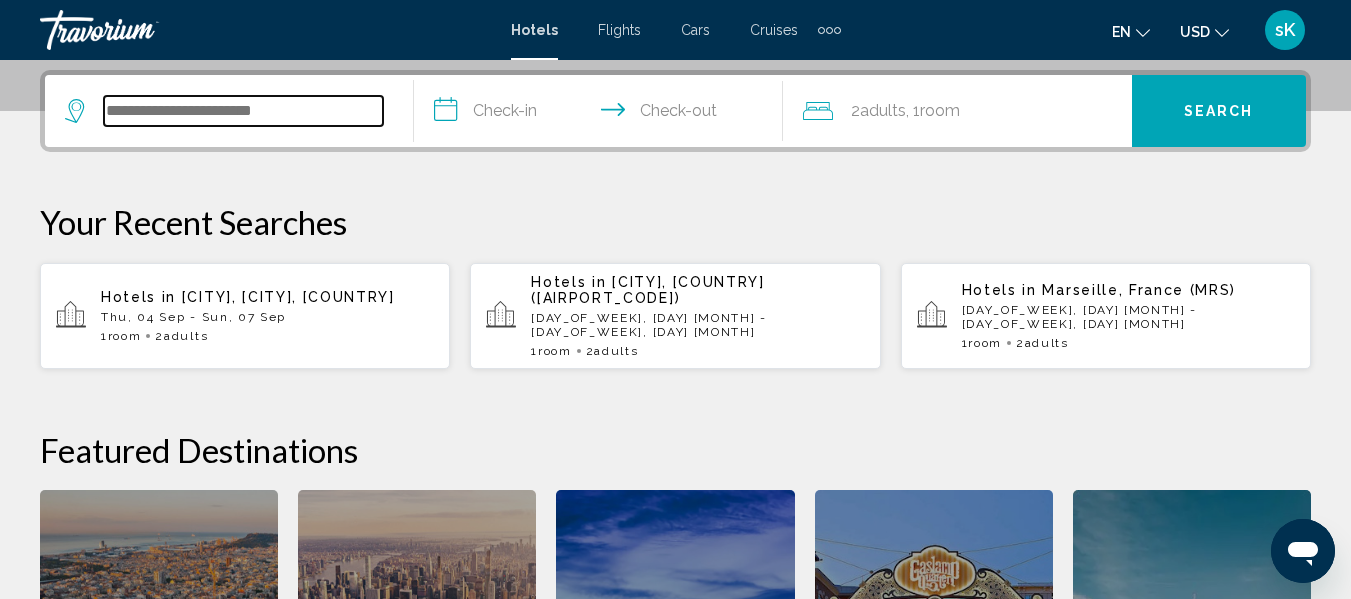 scroll, scrollTop: 494, scrollLeft: 0, axis: vertical 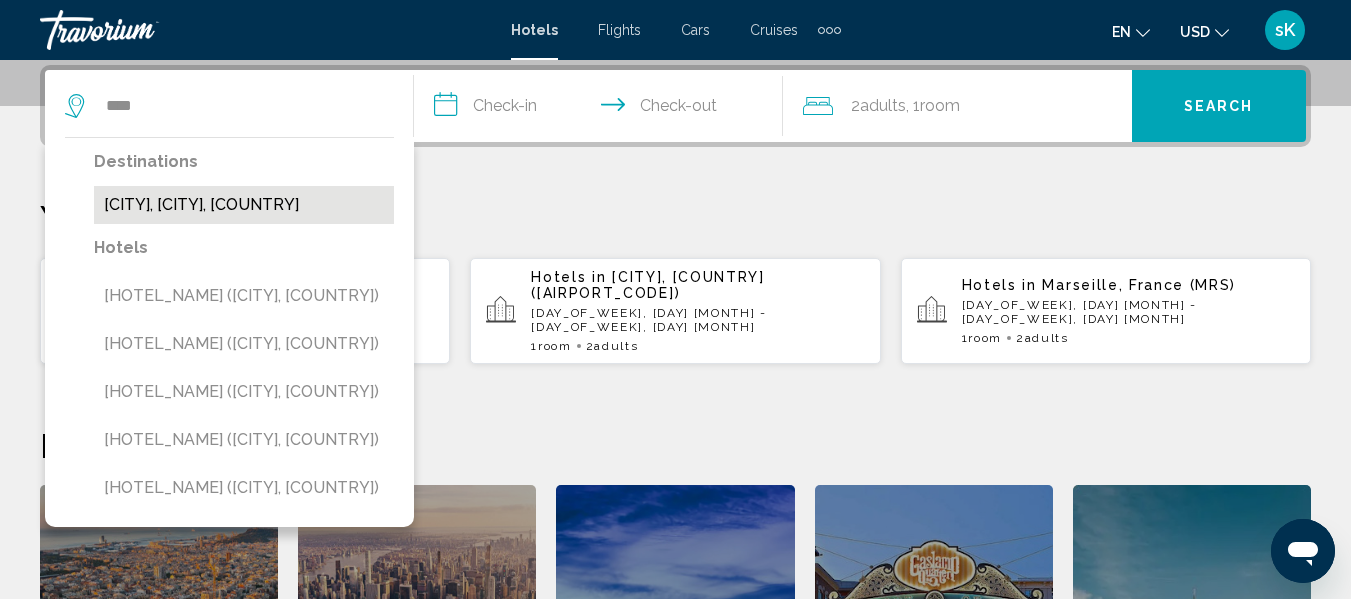 click on "[CITY], [CITY], [COUNTRY]" at bounding box center (244, 205) 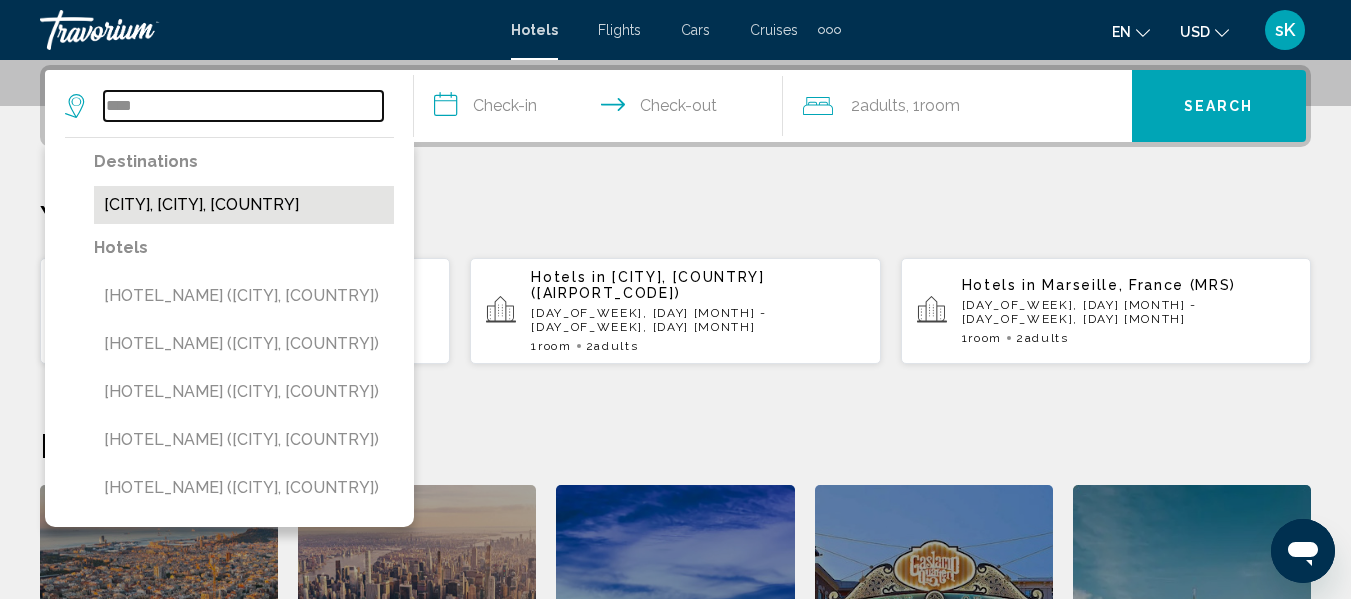 type on "**********" 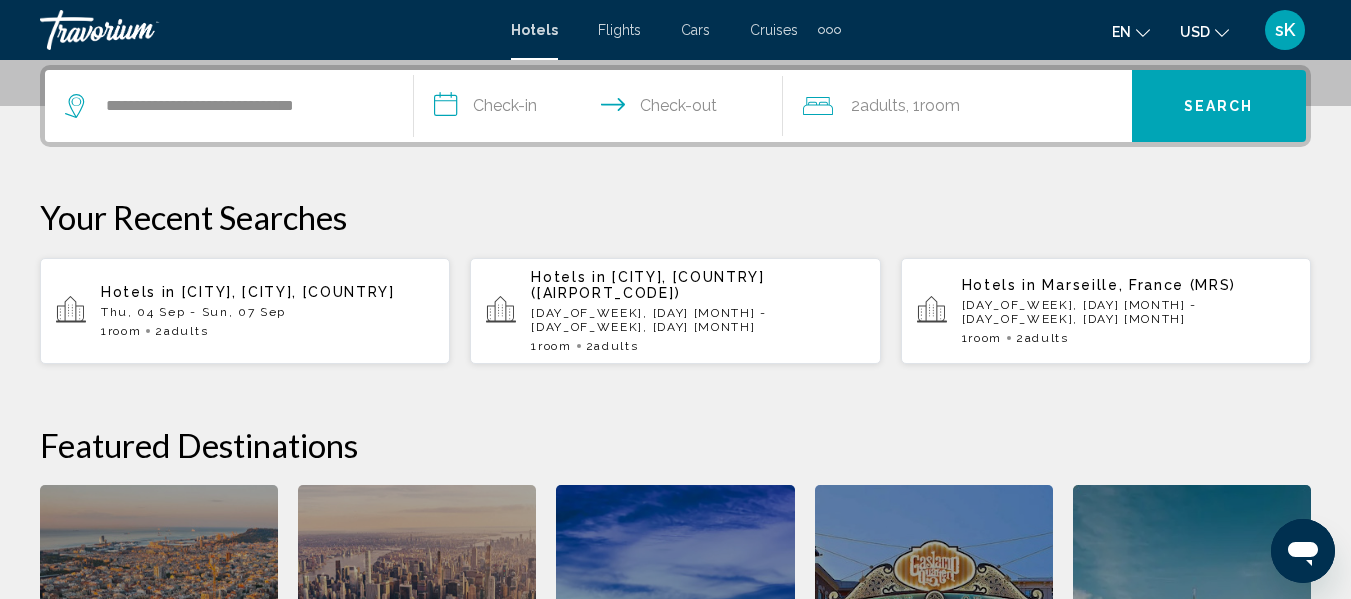 click on "**********" at bounding box center [602, 109] 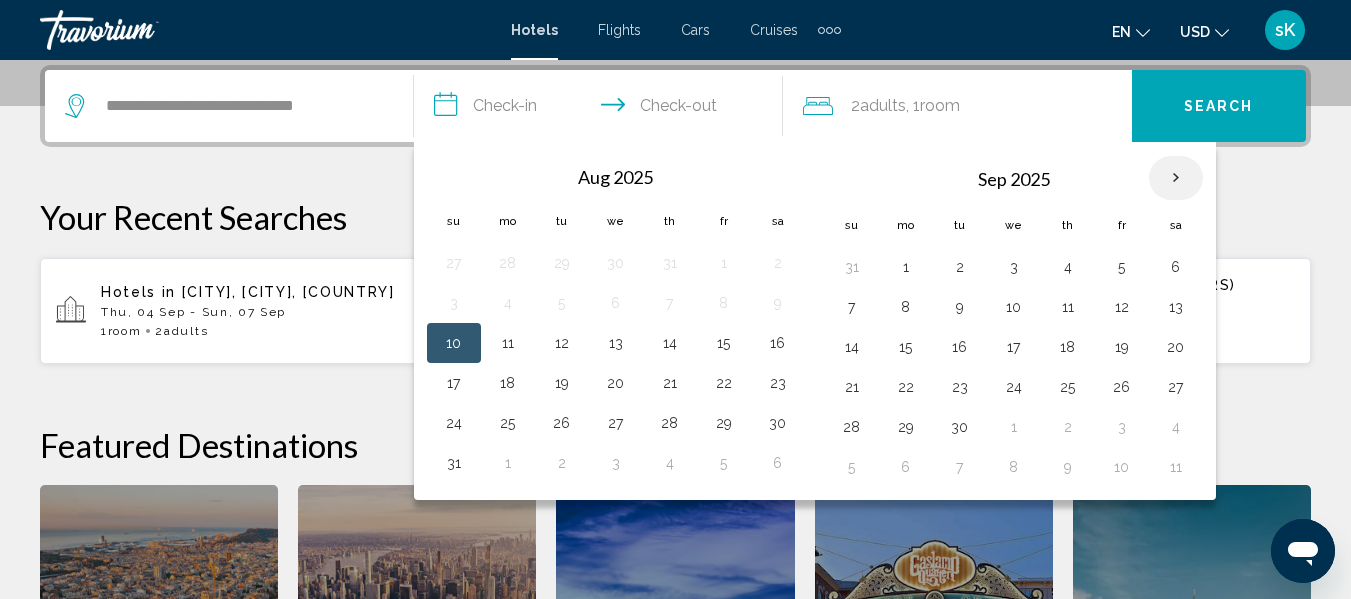 click at bounding box center [1176, 178] 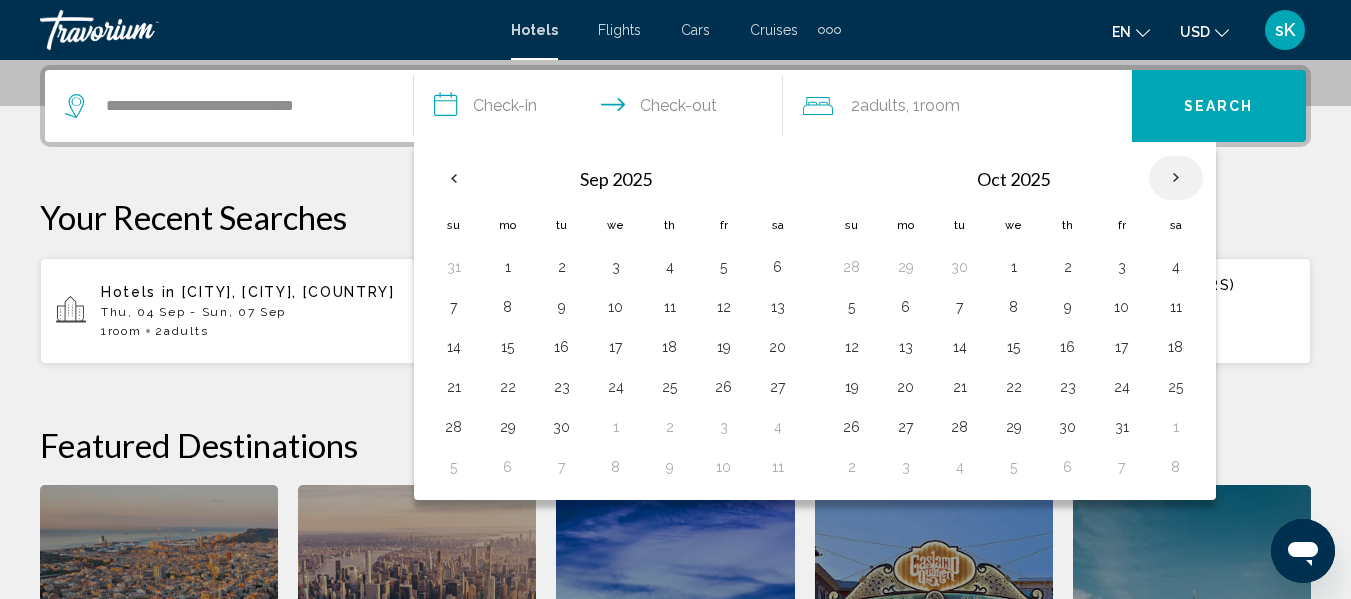 click at bounding box center (1176, 178) 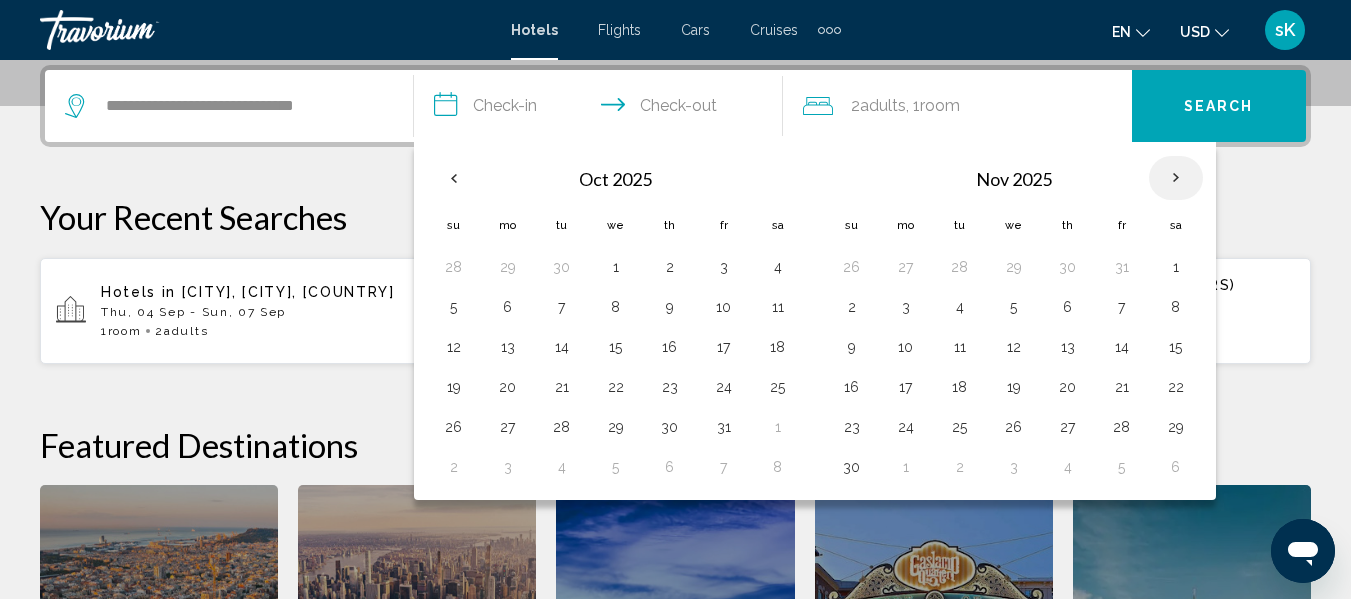 click at bounding box center [1176, 178] 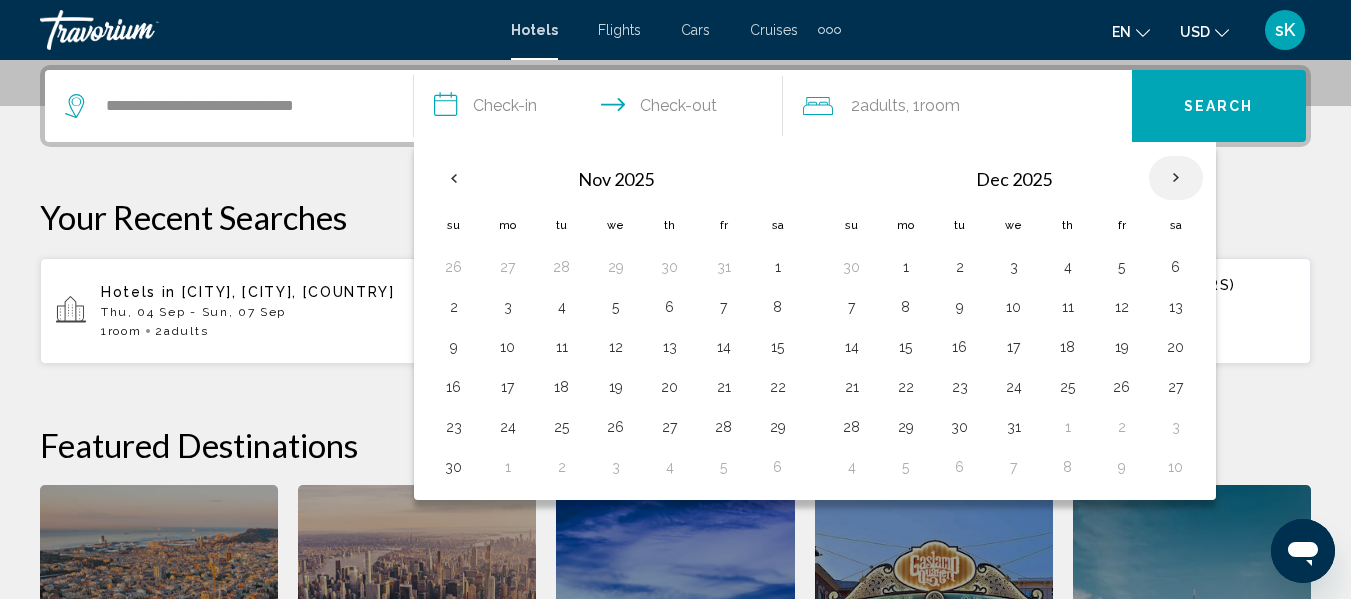 click at bounding box center [1176, 178] 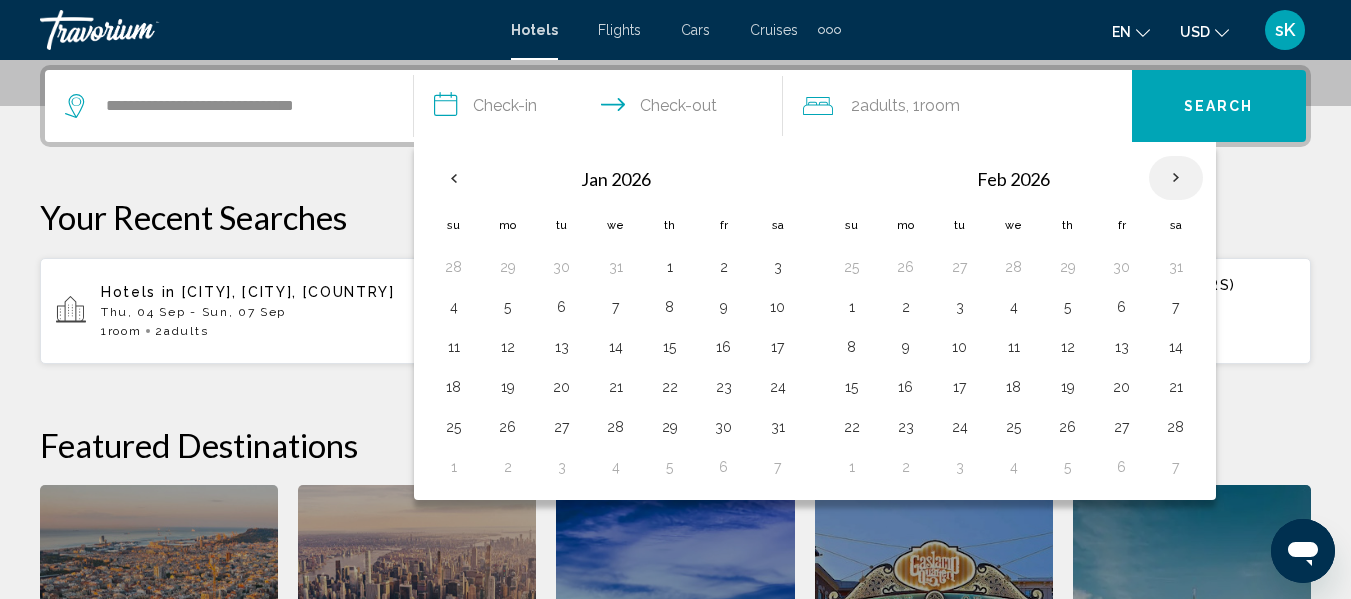 click at bounding box center [1176, 178] 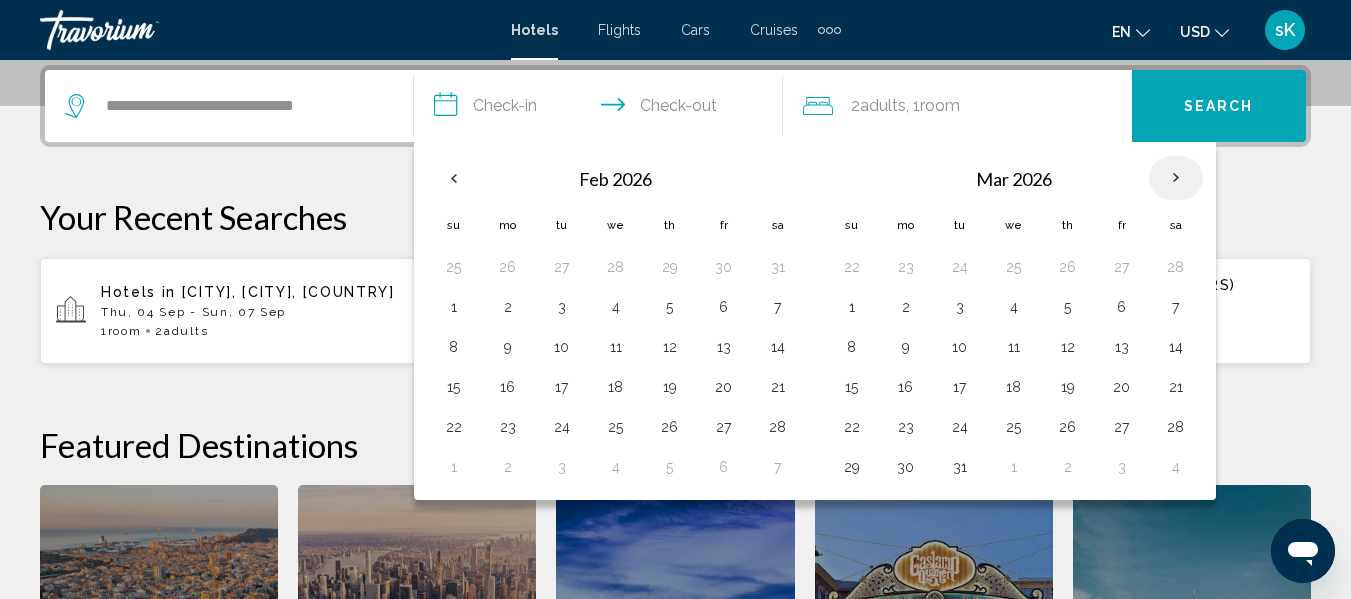 click at bounding box center [1176, 178] 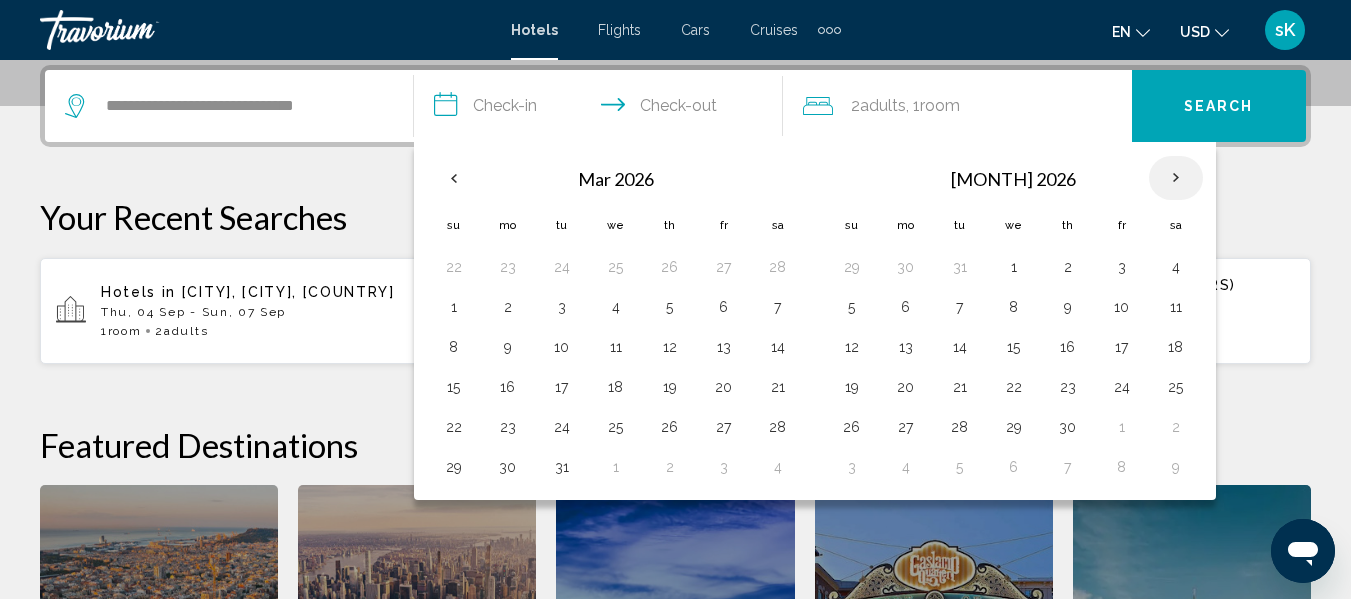 click at bounding box center [1176, 178] 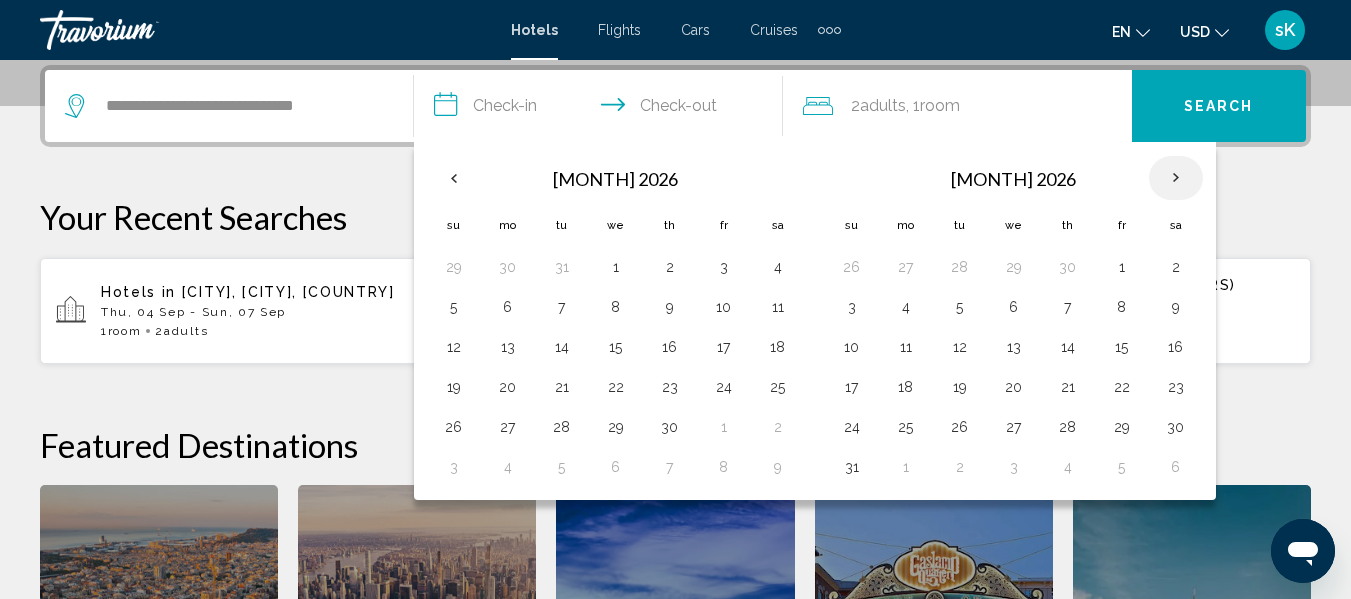 click at bounding box center (1176, 178) 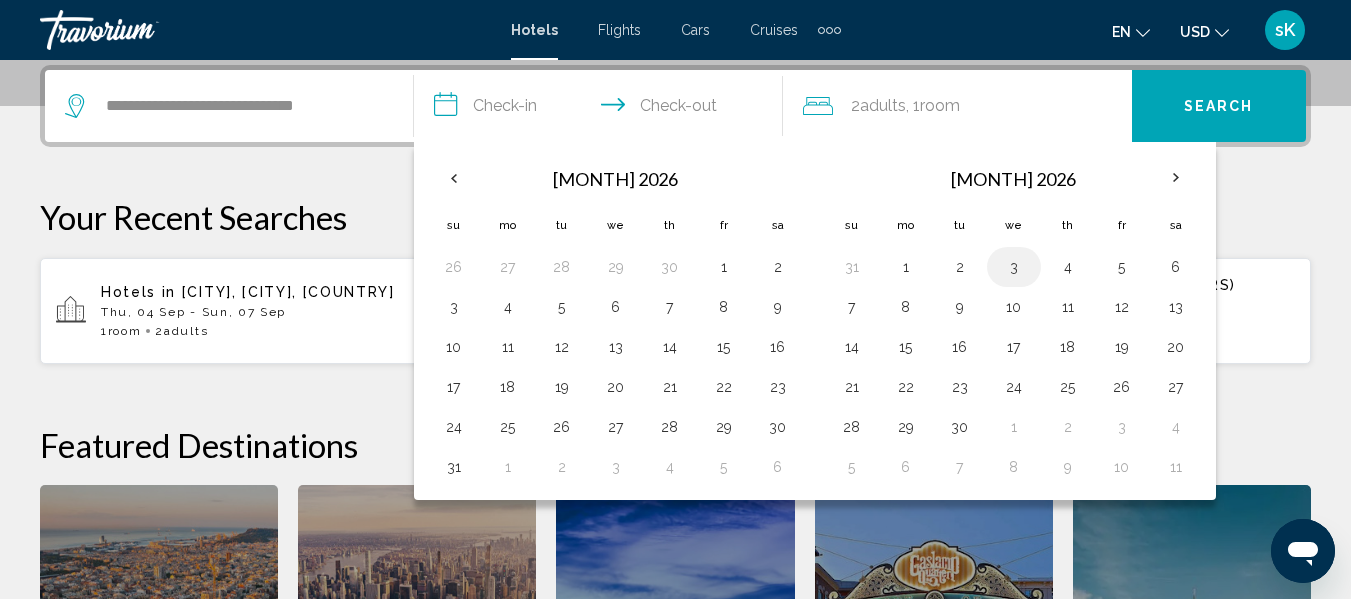 click on "3" at bounding box center [1014, 267] 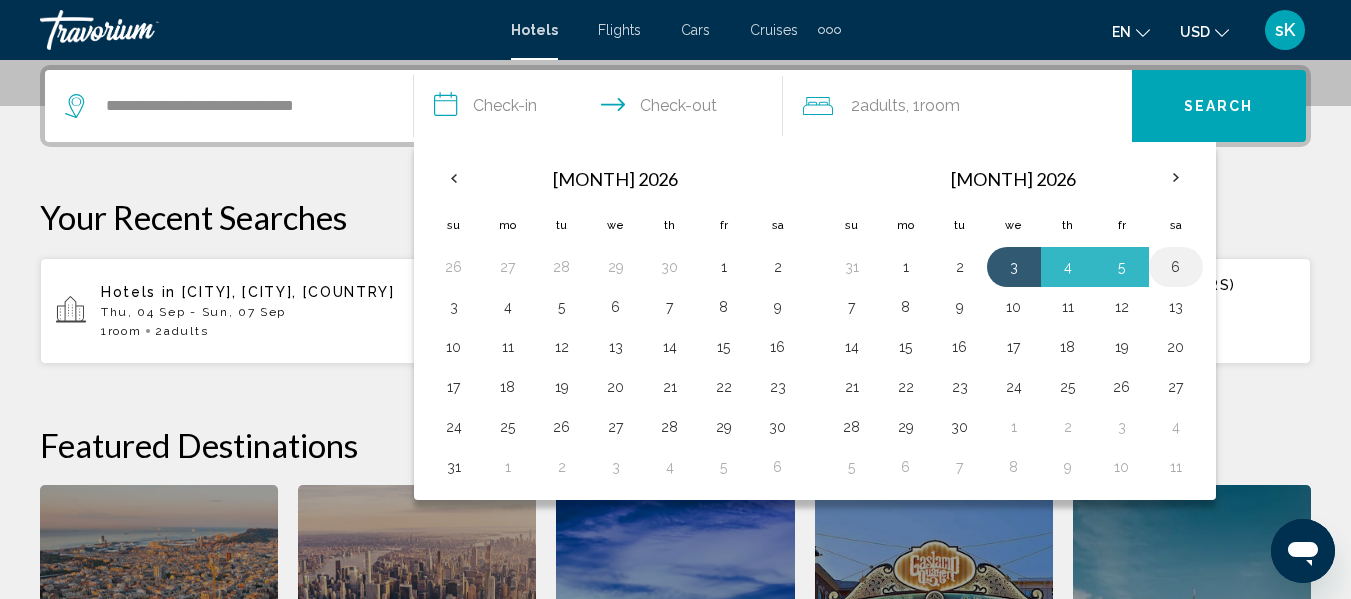 click on "6" at bounding box center (1176, 267) 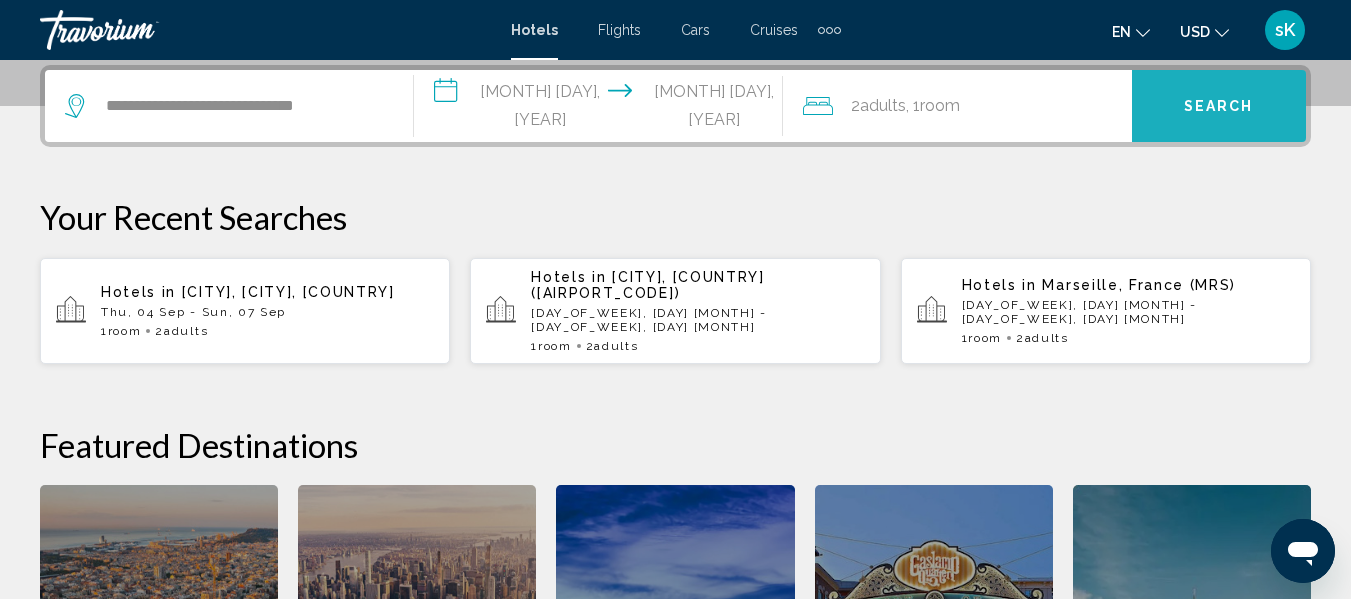 click on "Search" at bounding box center (1219, 106) 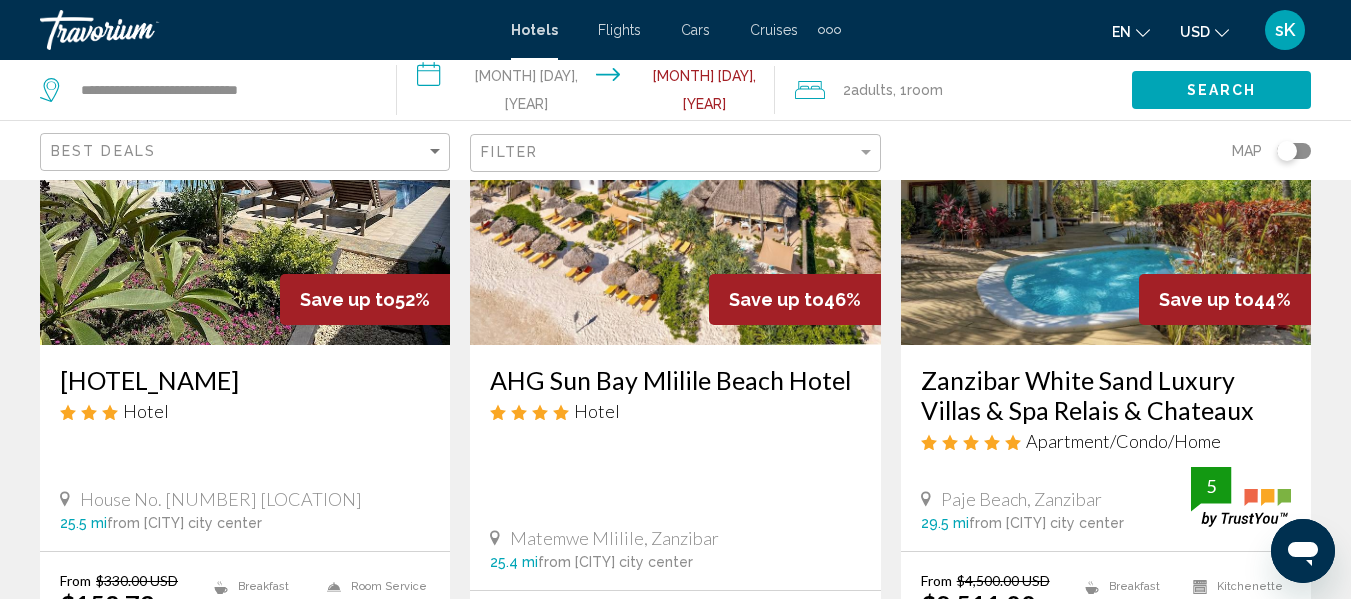 scroll, scrollTop: 1000, scrollLeft: 0, axis: vertical 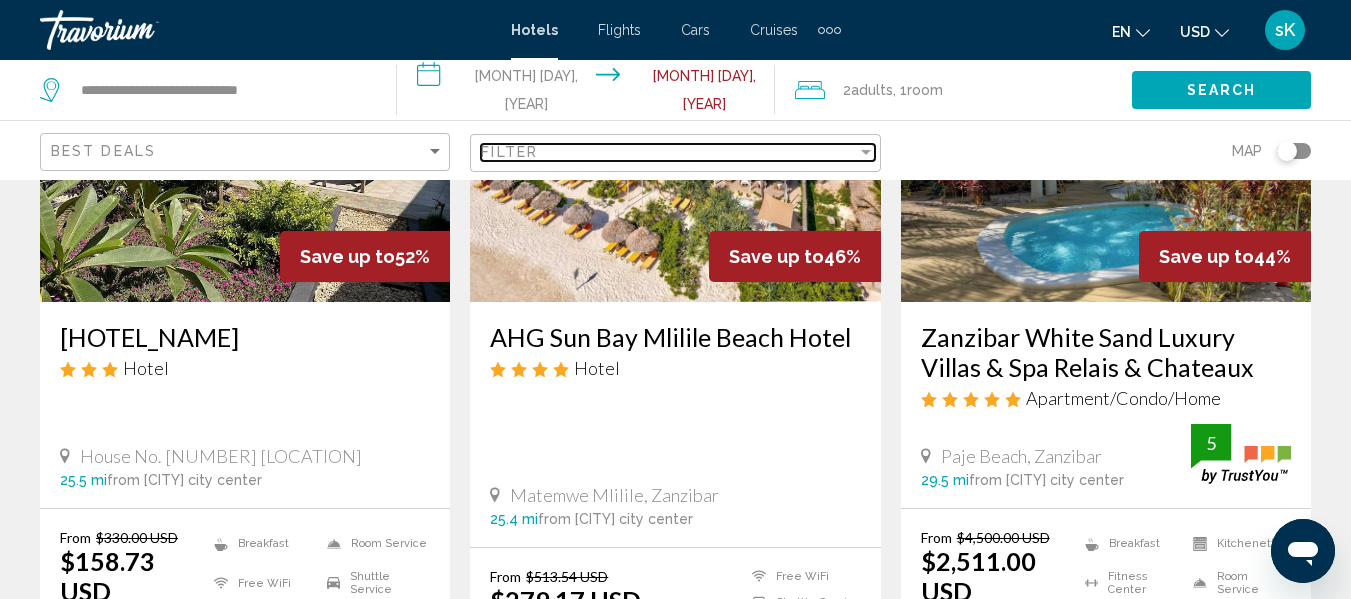 click on "Filter" at bounding box center (668, 152) 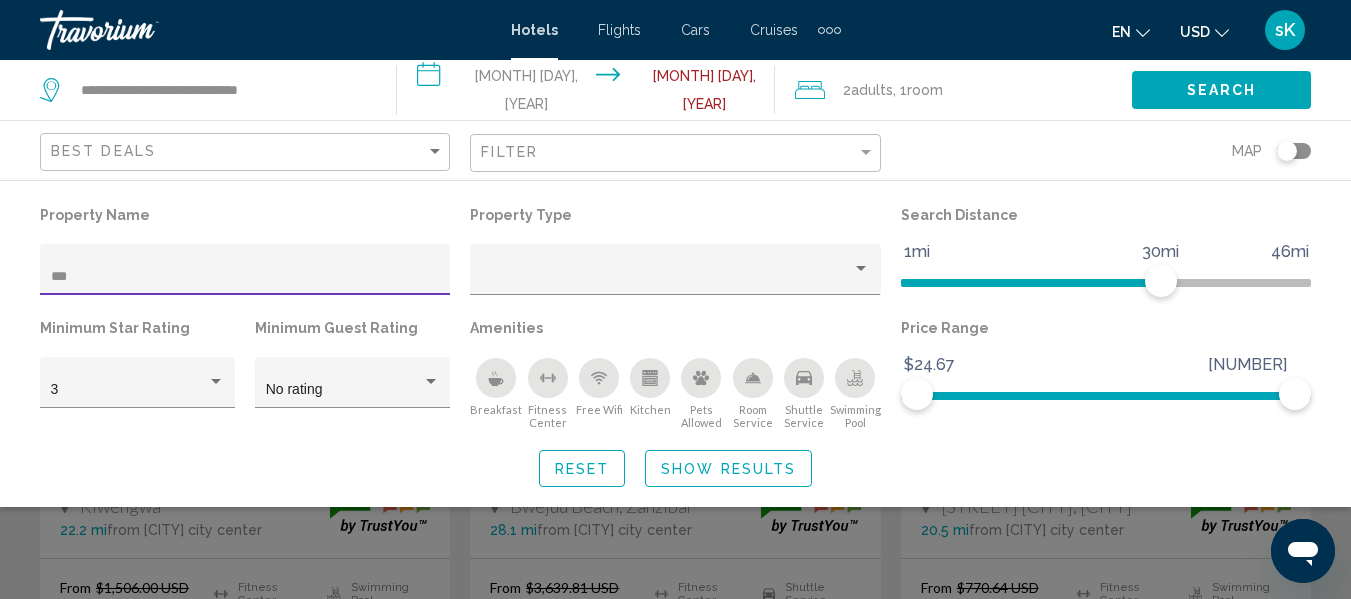 scroll, scrollTop: 279, scrollLeft: 0, axis: vertical 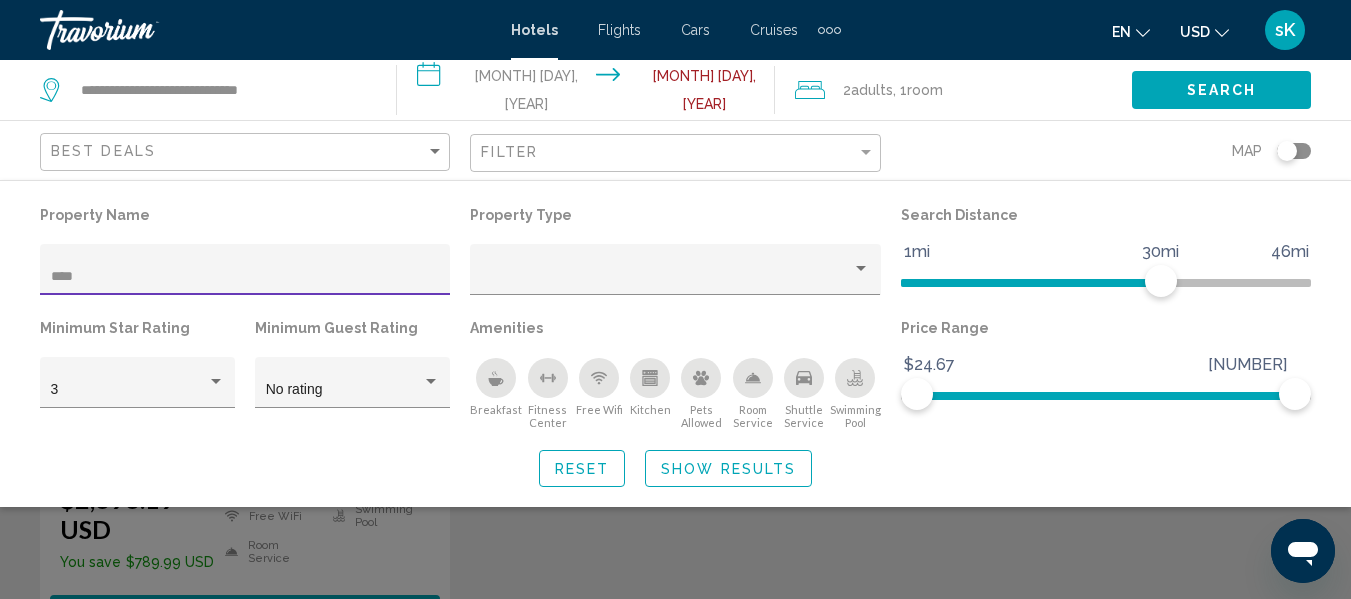 type on "****" 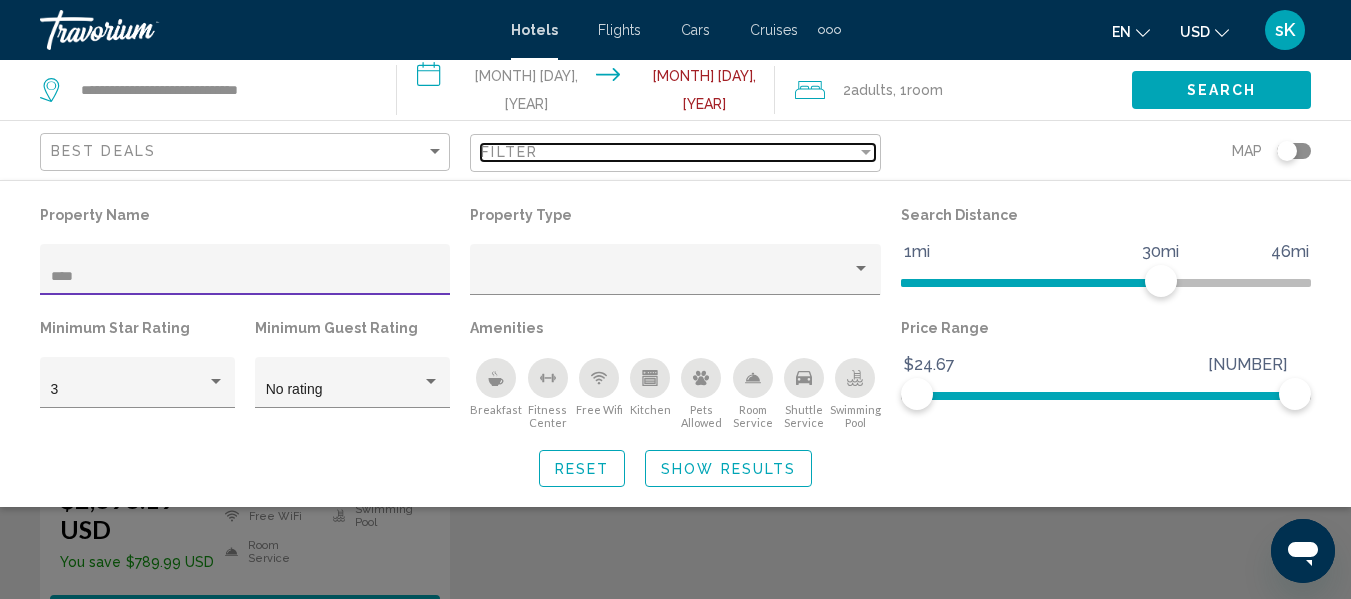click on "Filter" at bounding box center (668, 152) 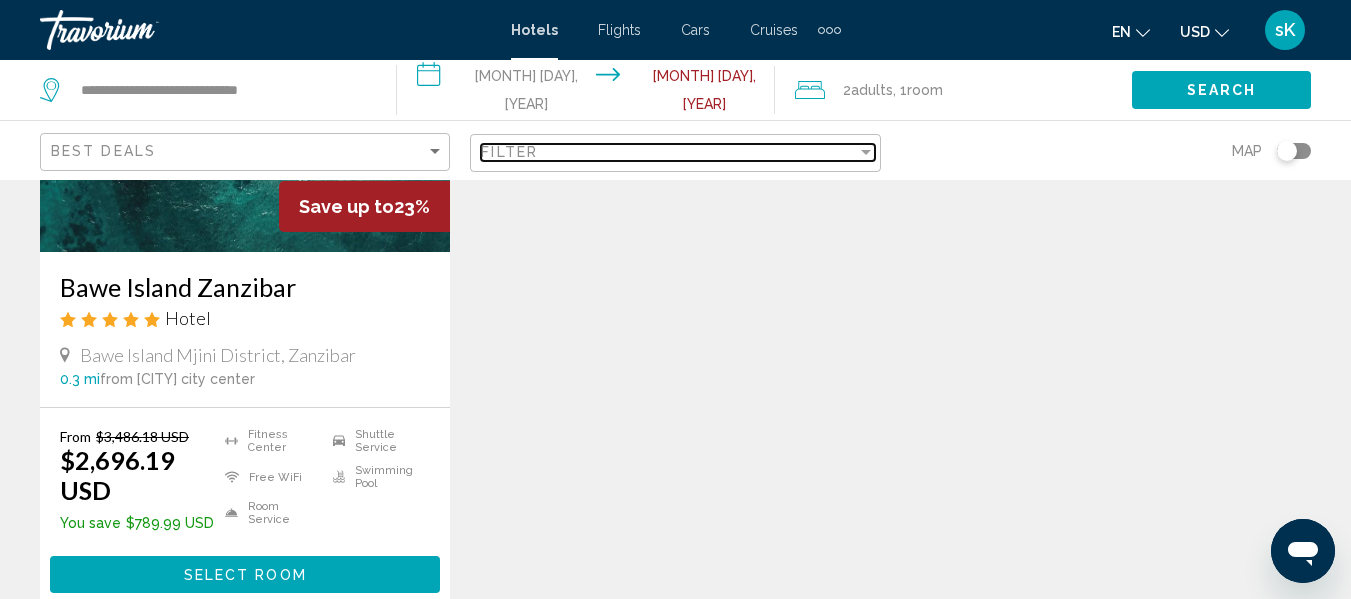 scroll, scrollTop: 320, scrollLeft: 0, axis: vertical 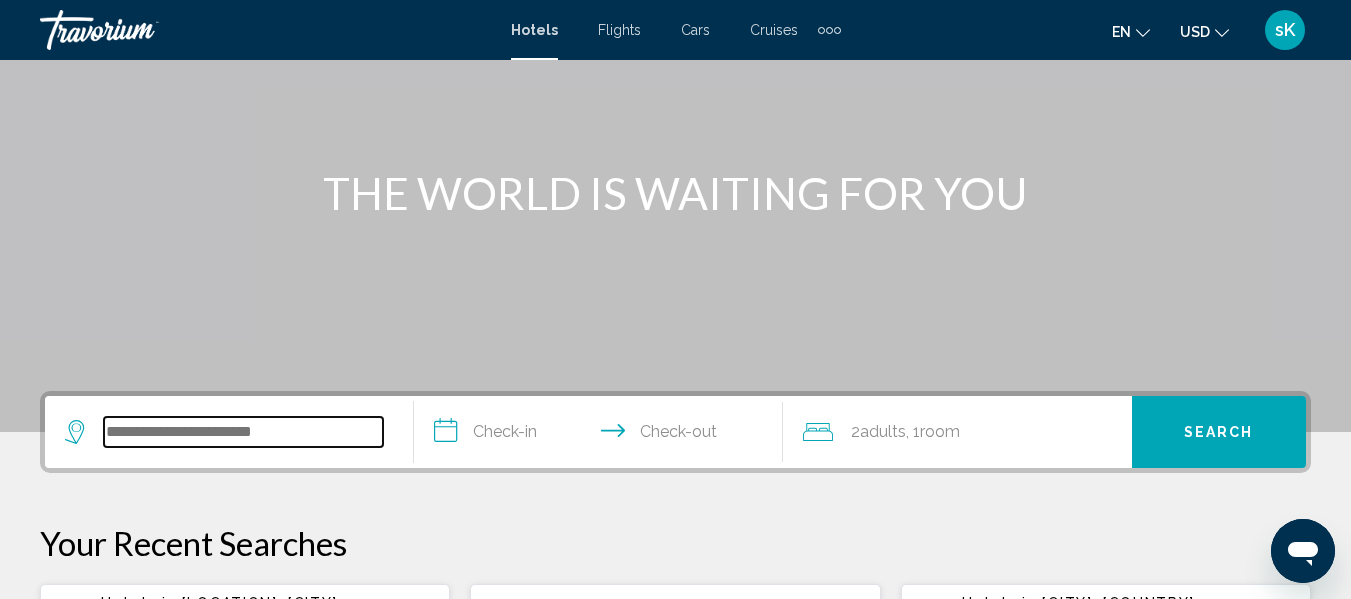 click at bounding box center (243, 432) 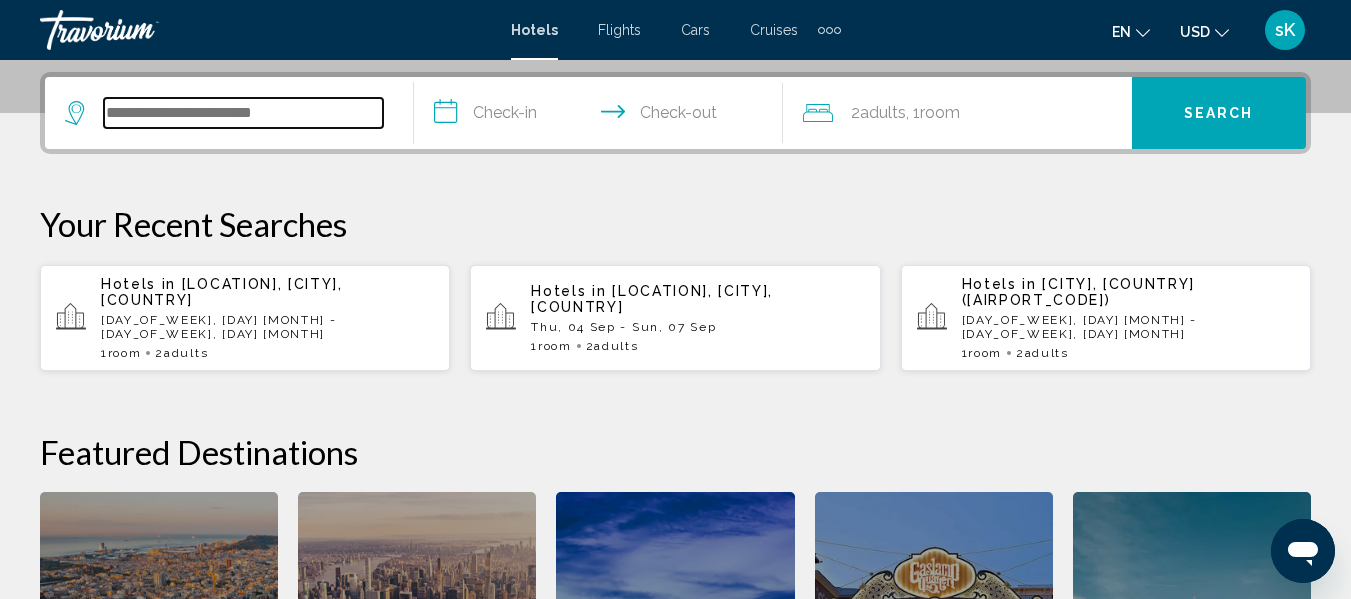scroll, scrollTop: 494, scrollLeft: 0, axis: vertical 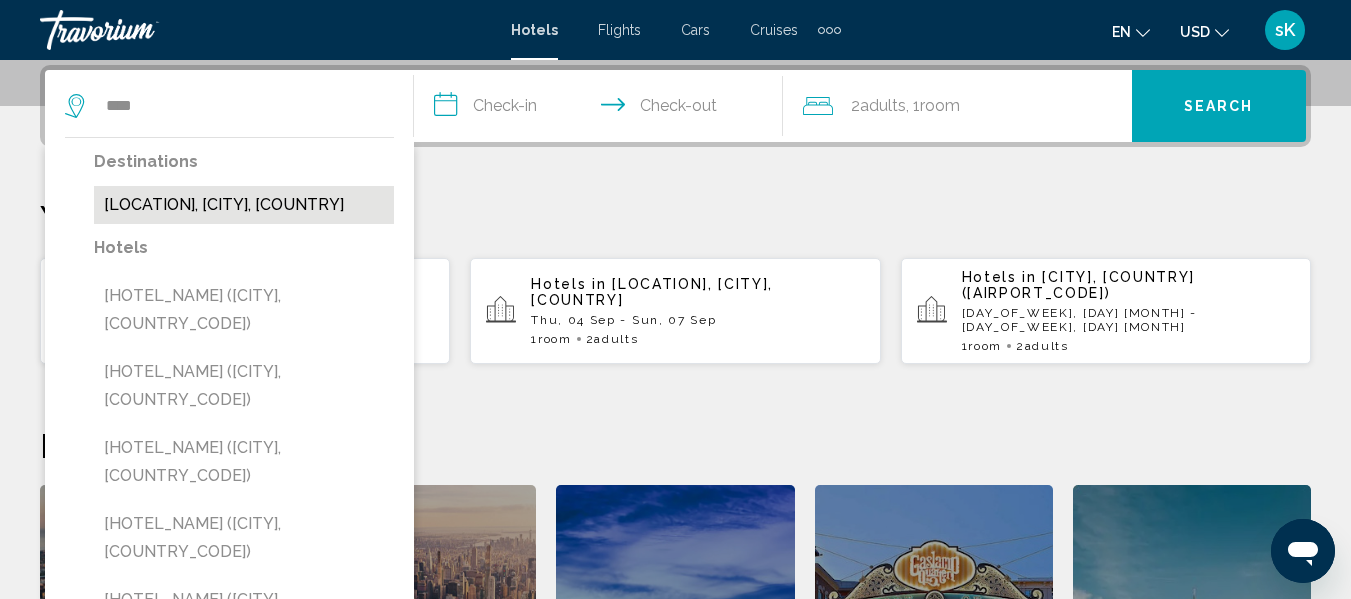 click on "[LOCATION], [CITY], [COUNTRY]" at bounding box center [244, 205] 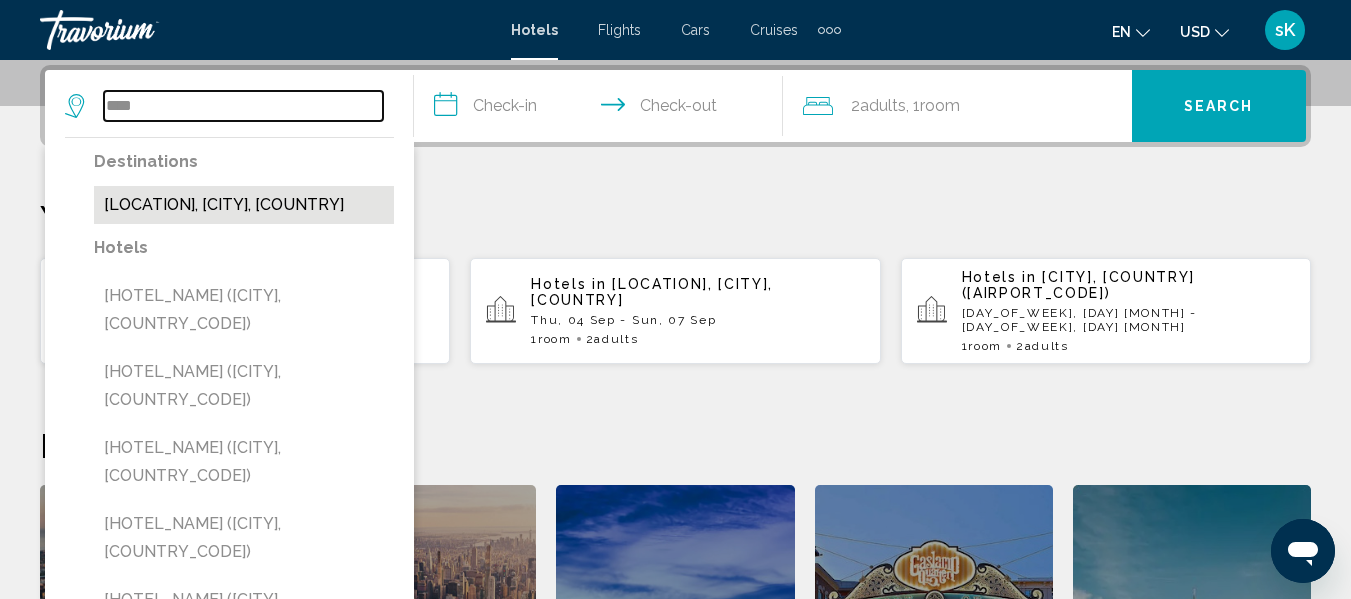 type on "**********" 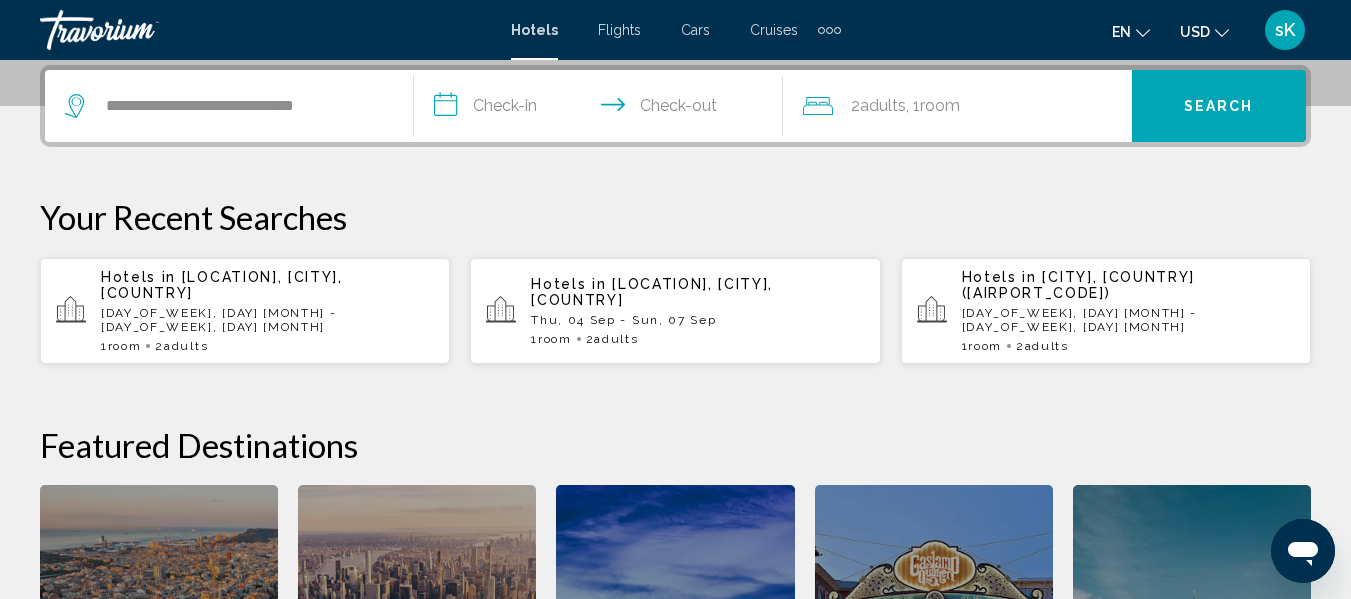 click on "**********" at bounding box center (602, 109) 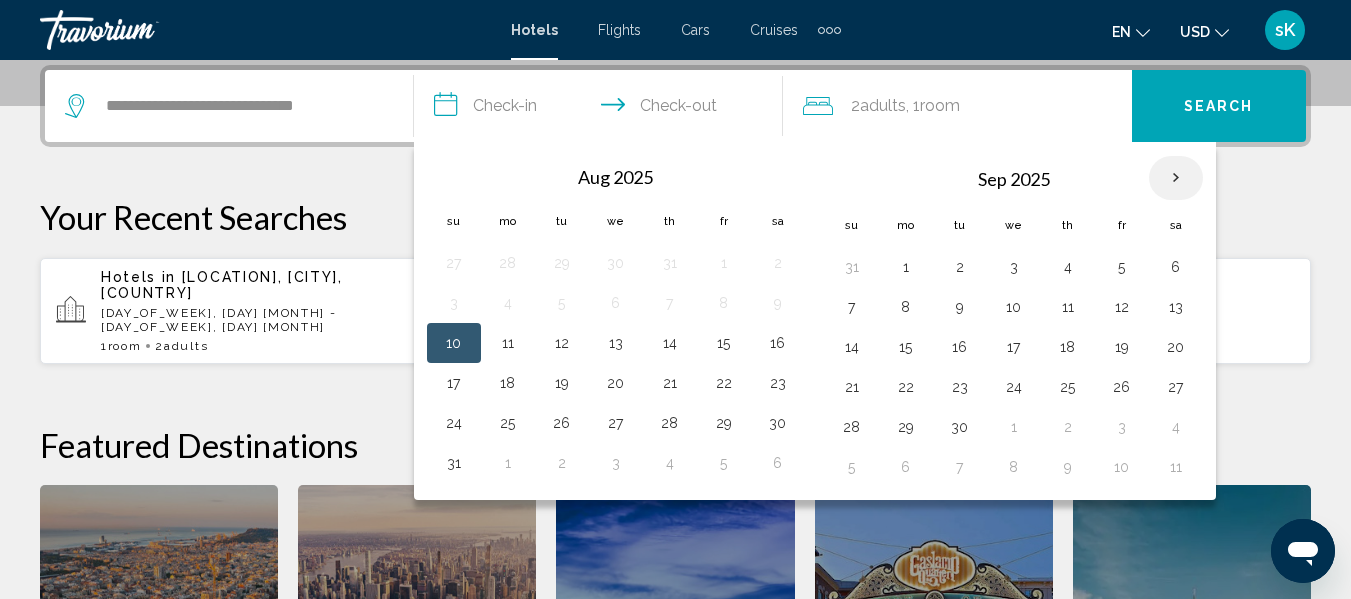click at bounding box center (1176, 178) 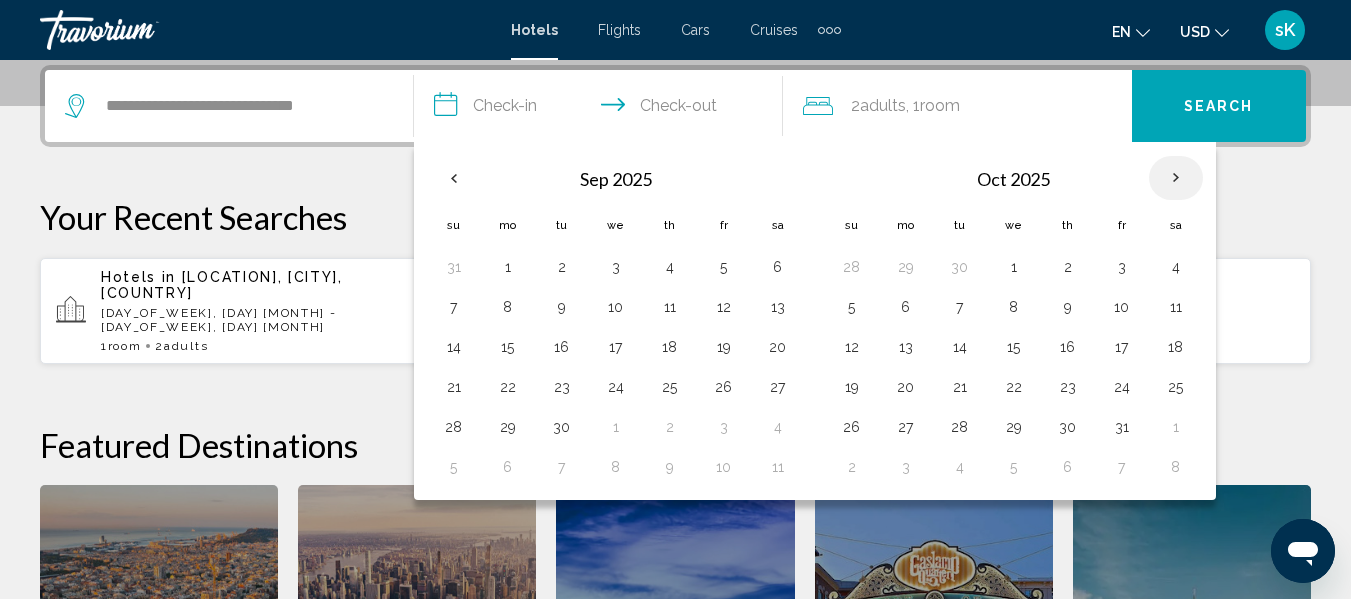 click at bounding box center (1176, 178) 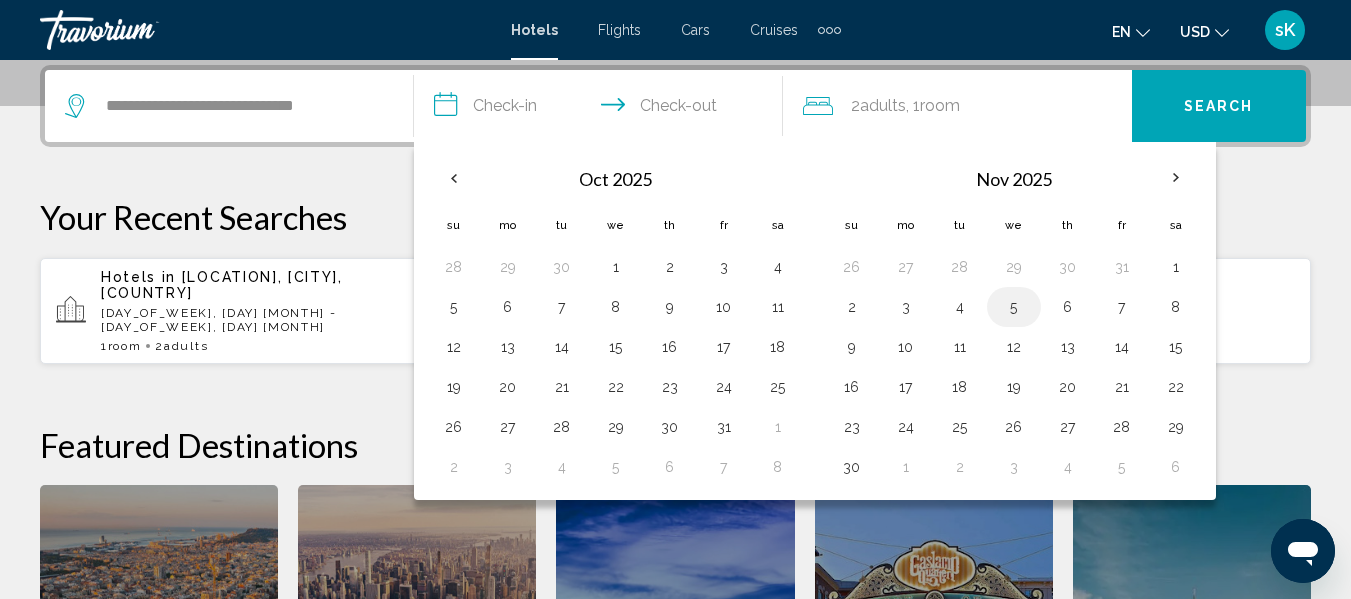 click on "5" at bounding box center [1014, 307] 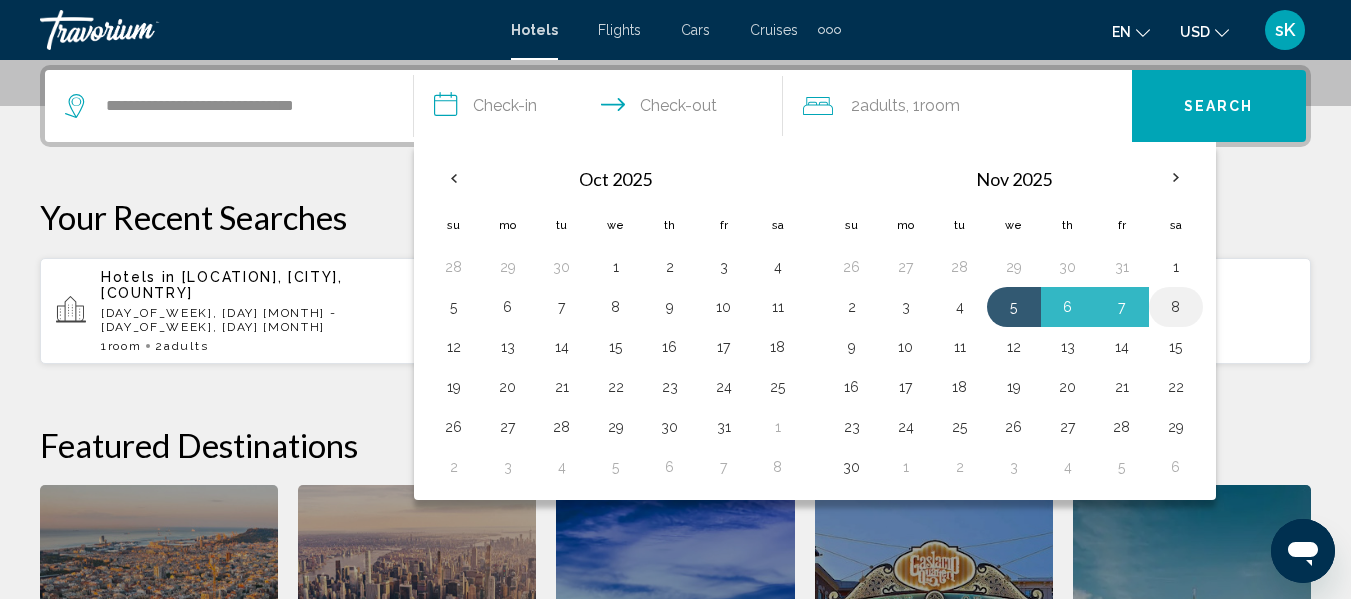 click on "8" at bounding box center (1176, 307) 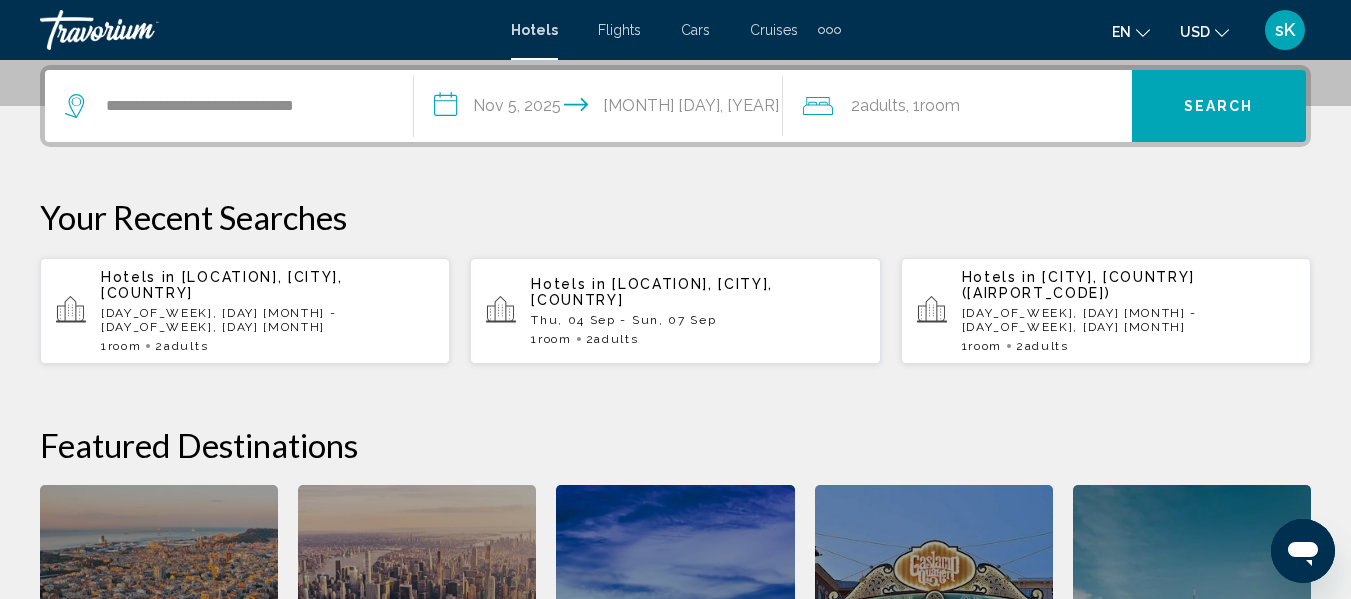 click on "Search" at bounding box center (1219, 107) 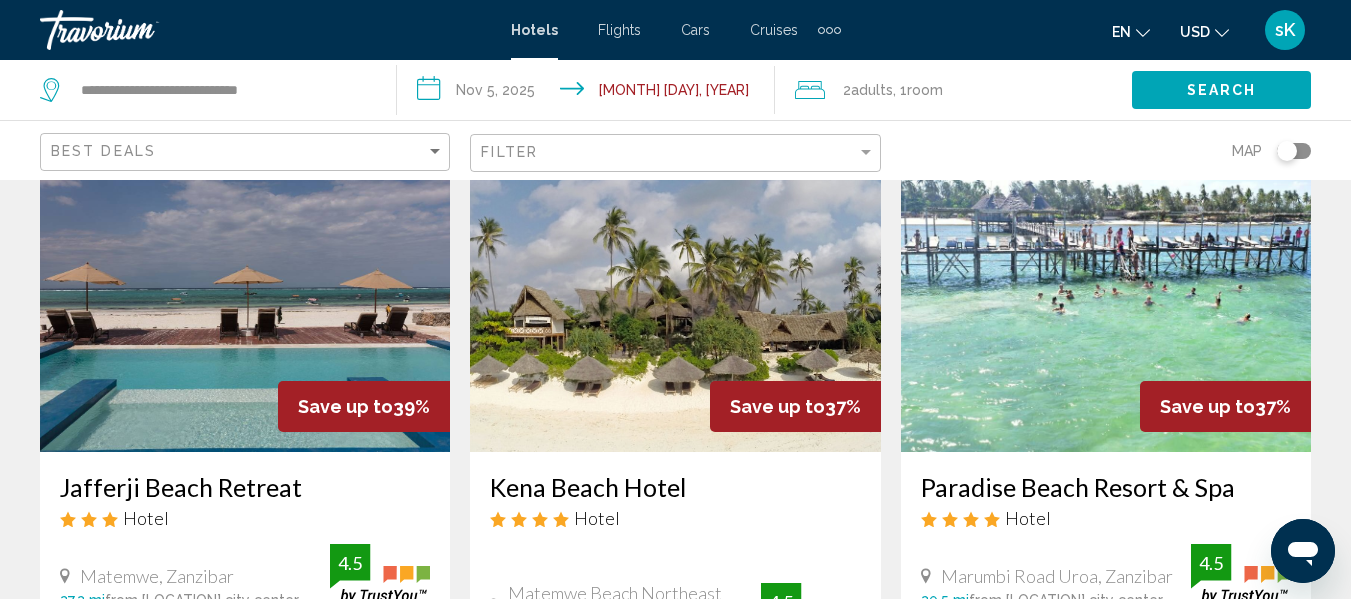 scroll, scrollTop: 2480, scrollLeft: 0, axis: vertical 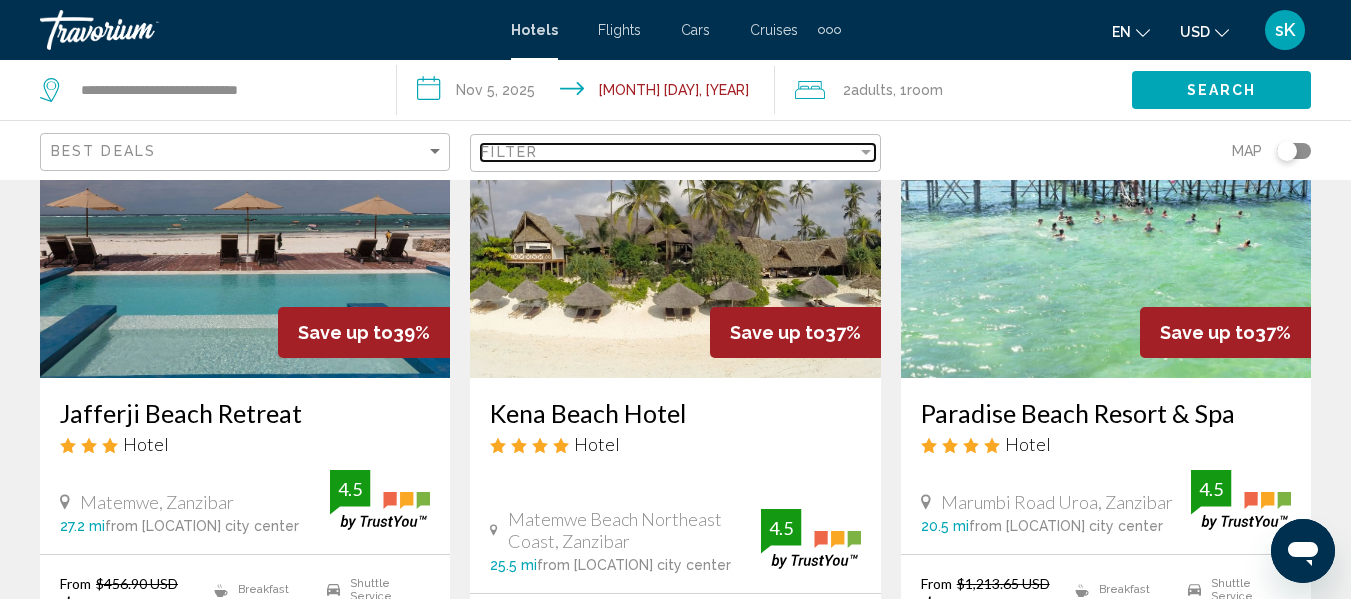 click on "Filter" at bounding box center (668, 152) 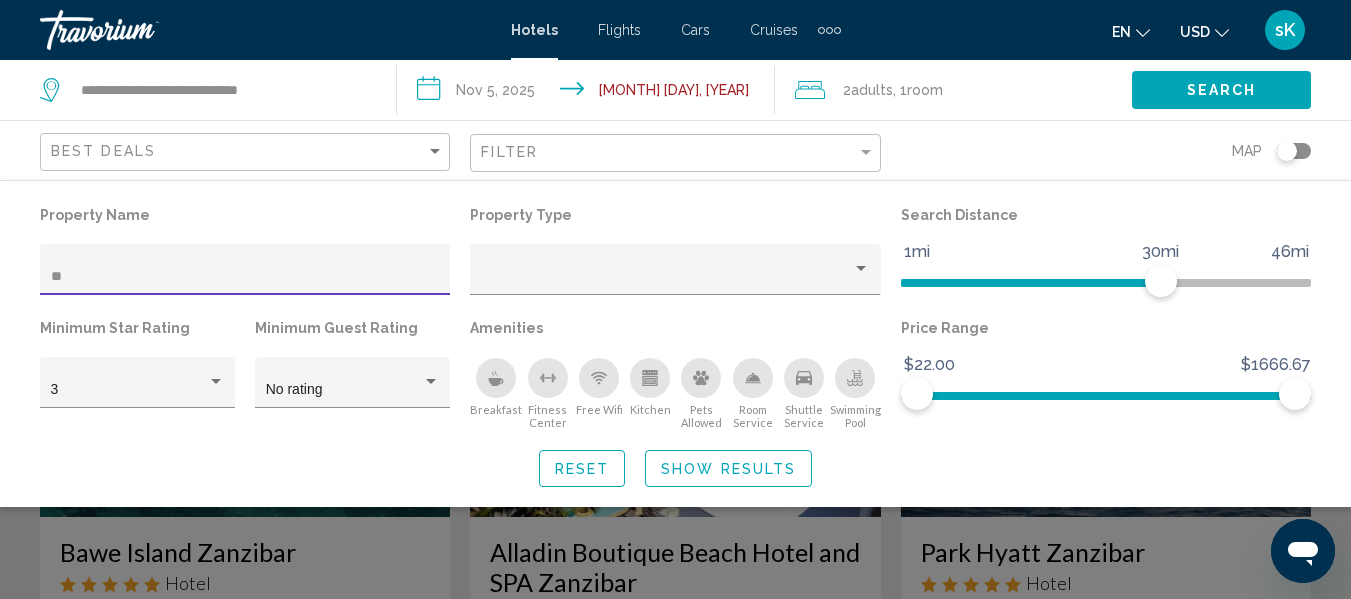 scroll, scrollTop: 1738, scrollLeft: 0, axis: vertical 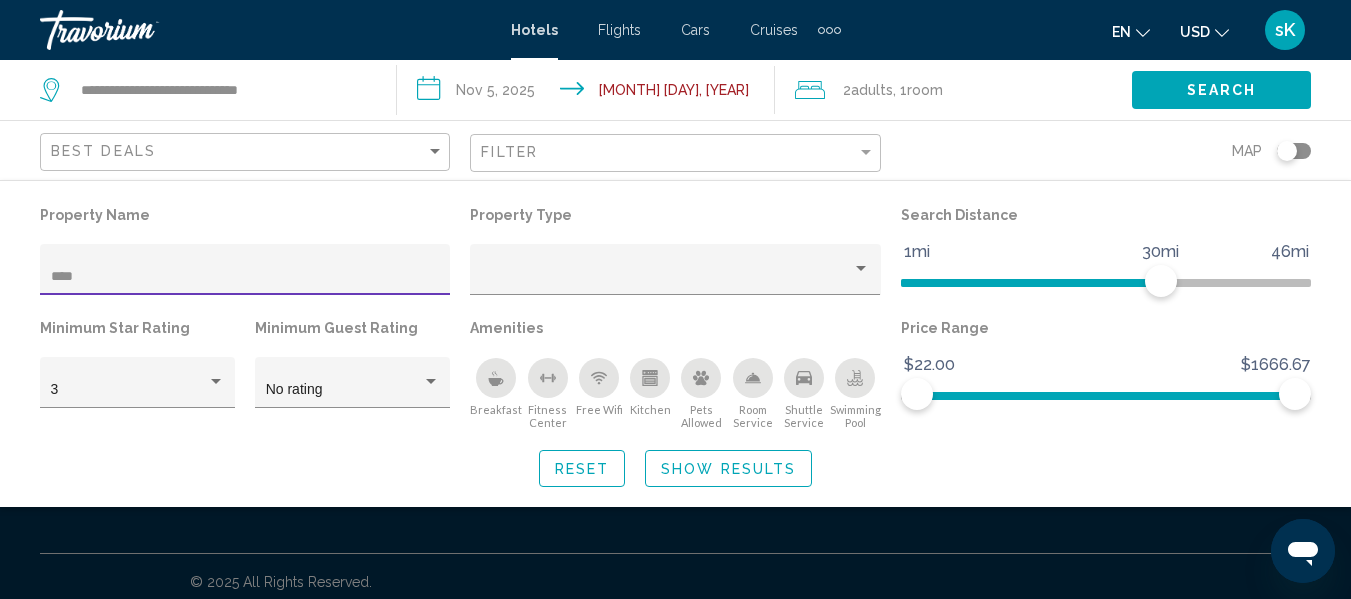type on "****" 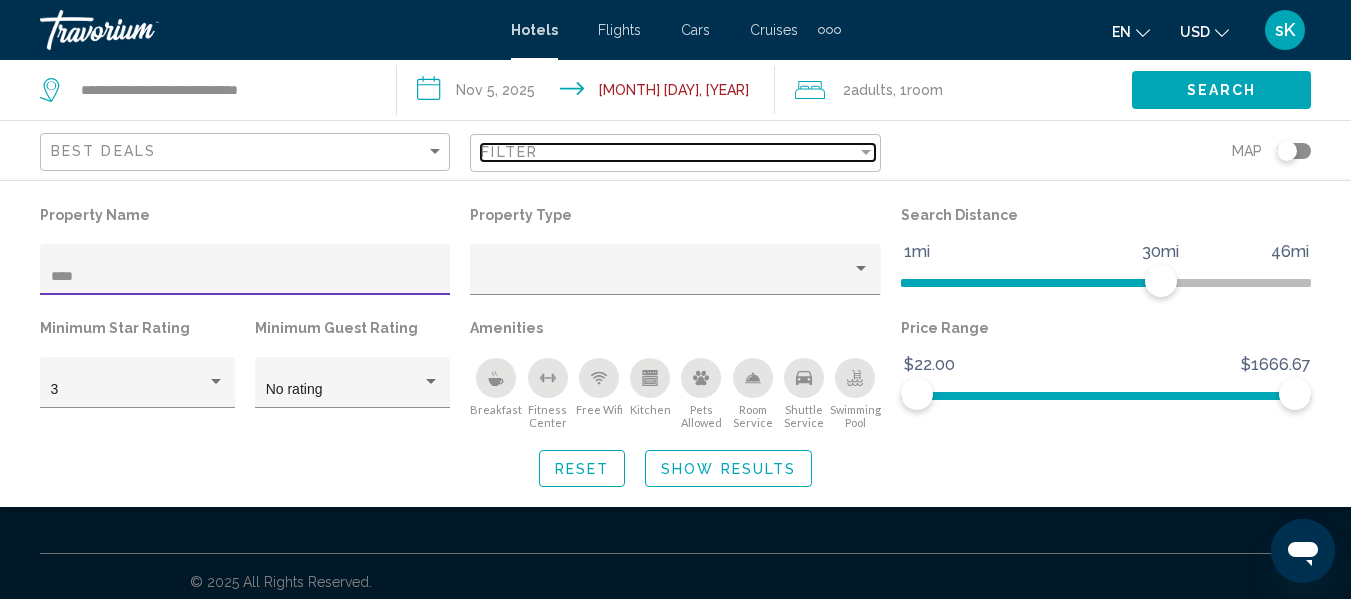 click on "Filter" at bounding box center [668, 152] 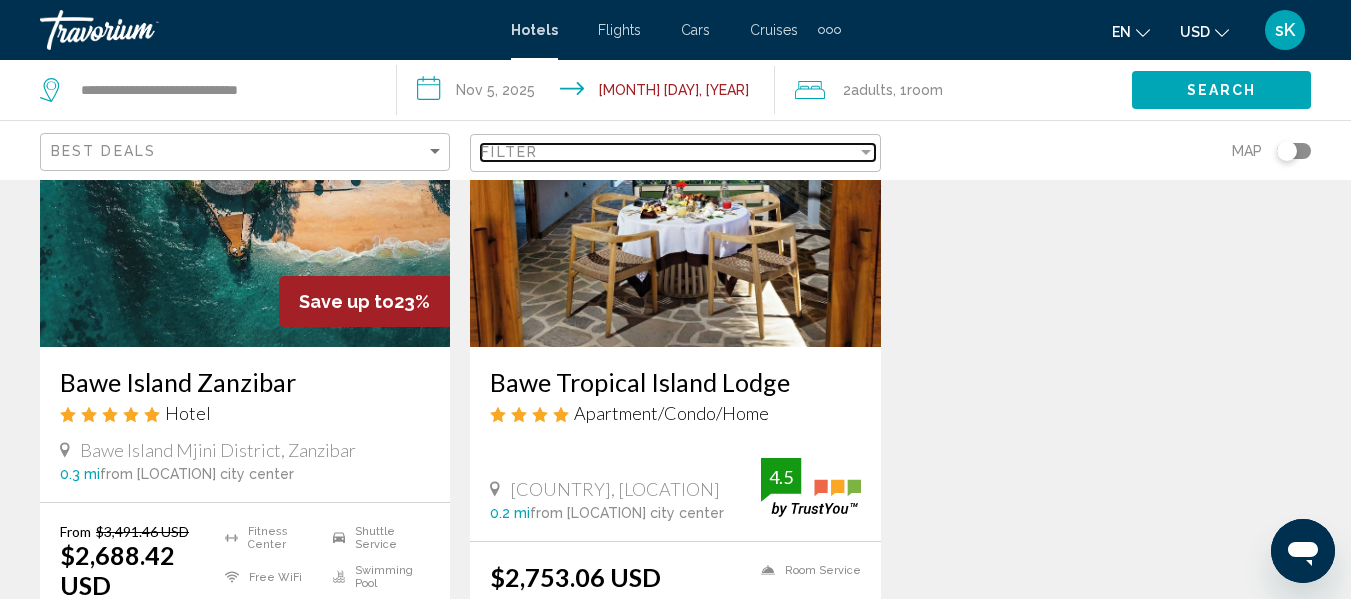 scroll, scrollTop: 417, scrollLeft: 0, axis: vertical 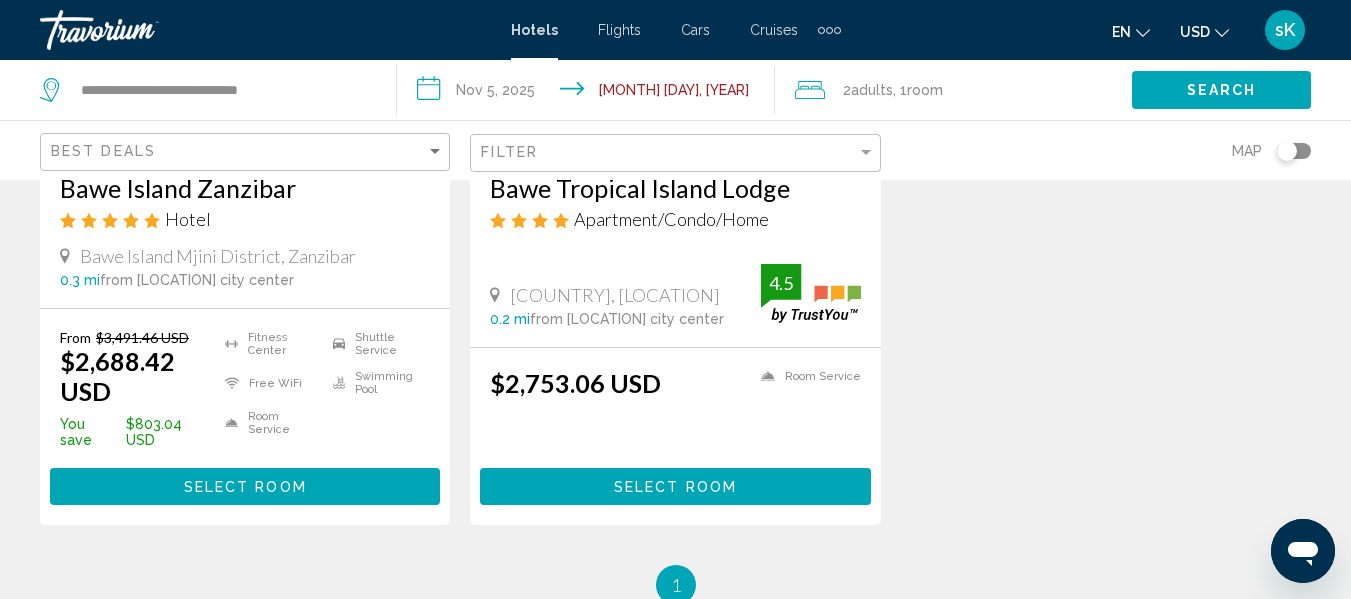 click on "Select Room" at bounding box center (245, 487) 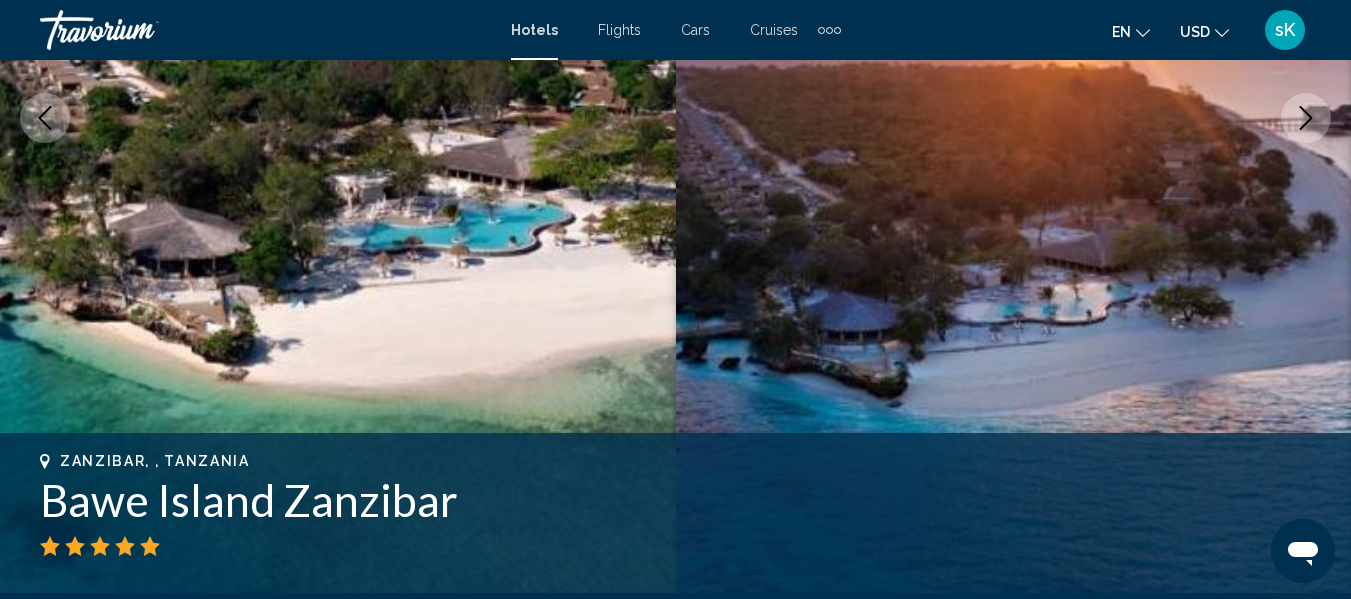 scroll, scrollTop: 236, scrollLeft: 0, axis: vertical 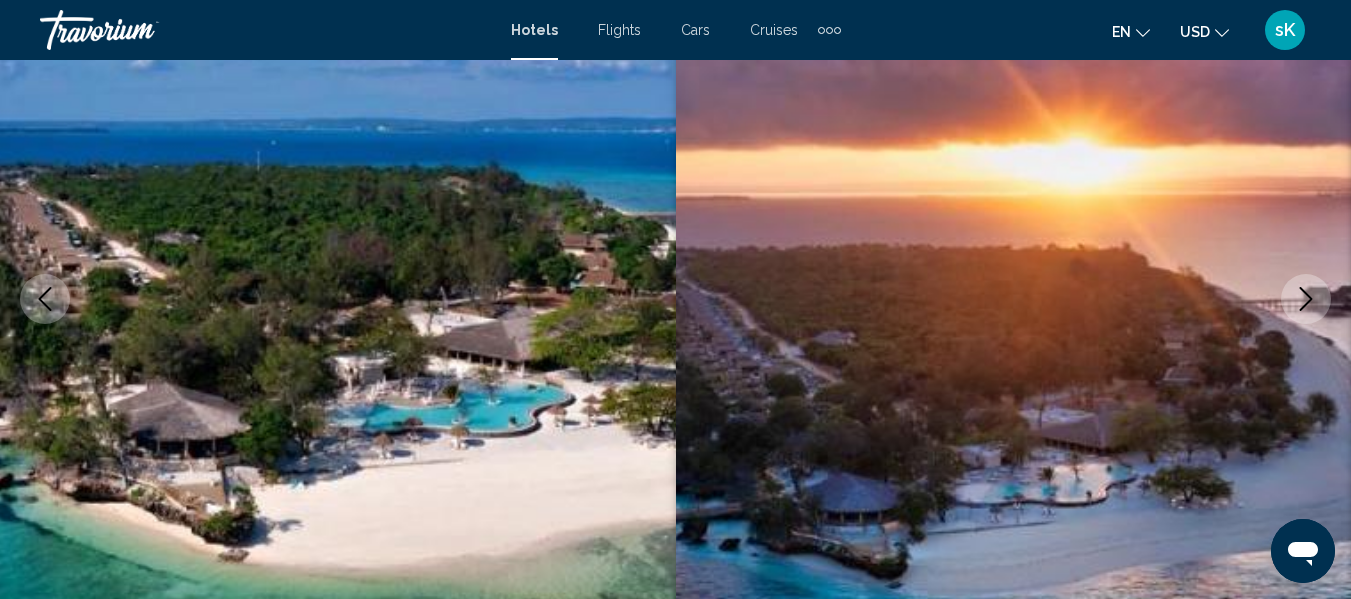 type 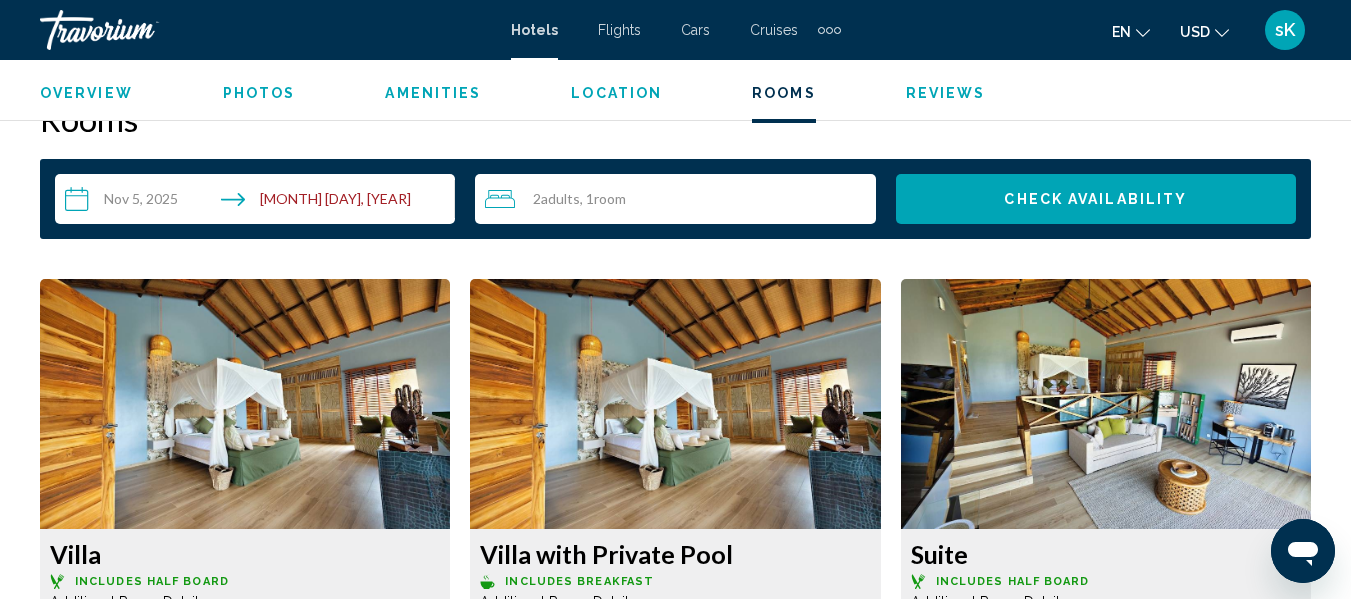 scroll, scrollTop: 2876, scrollLeft: 0, axis: vertical 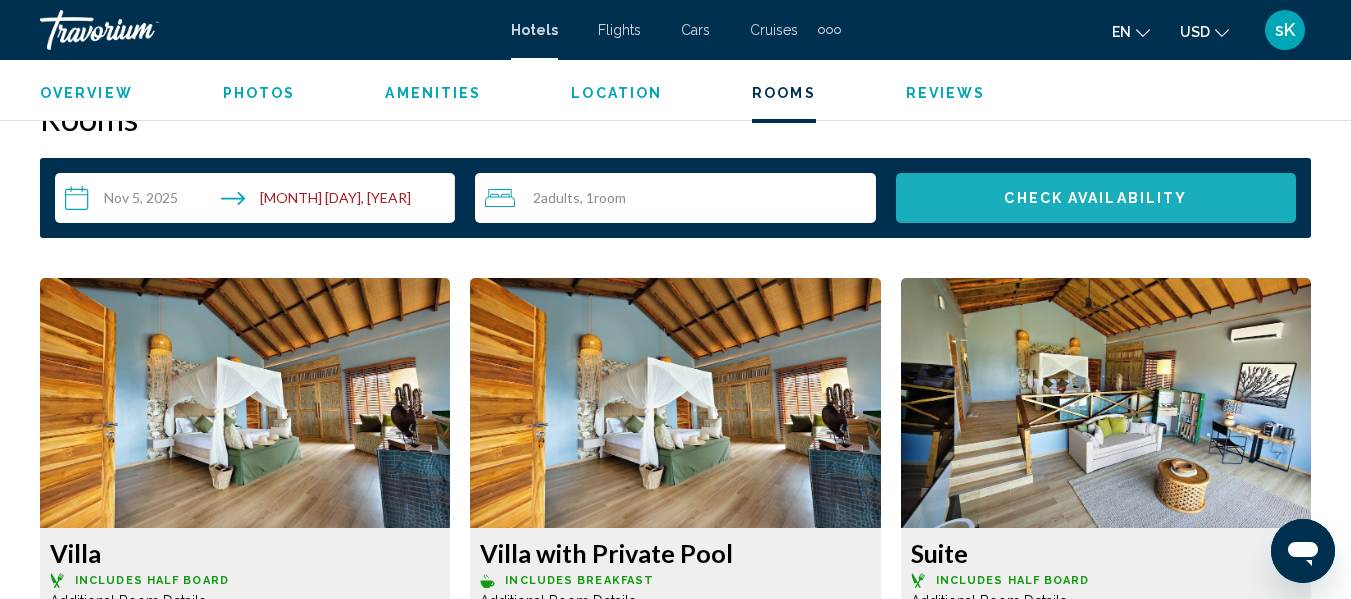 click on "Check Availability" at bounding box center (1095, 199) 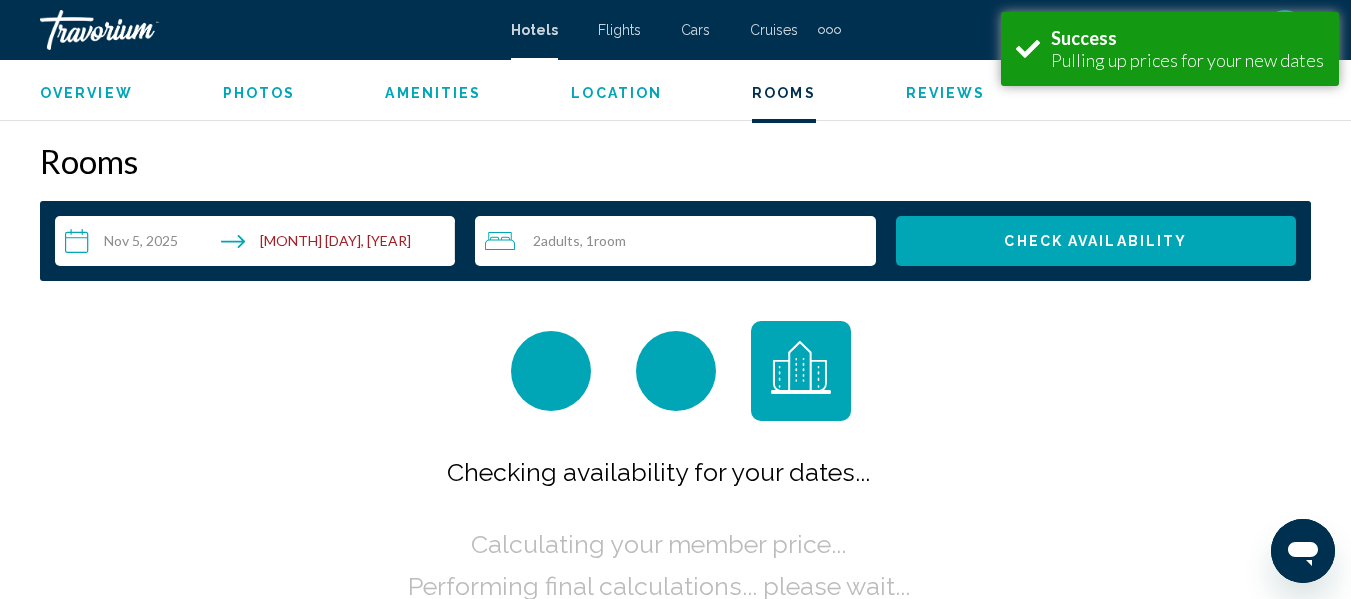 scroll, scrollTop: 2853, scrollLeft: 0, axis: vertical 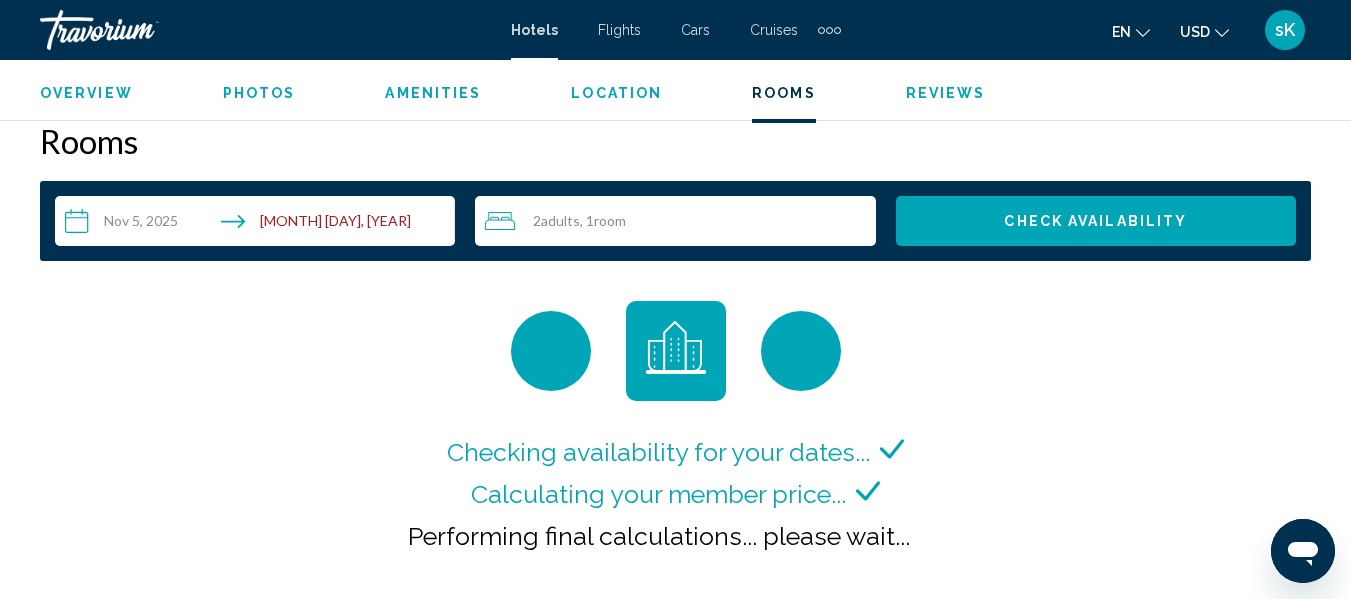 type 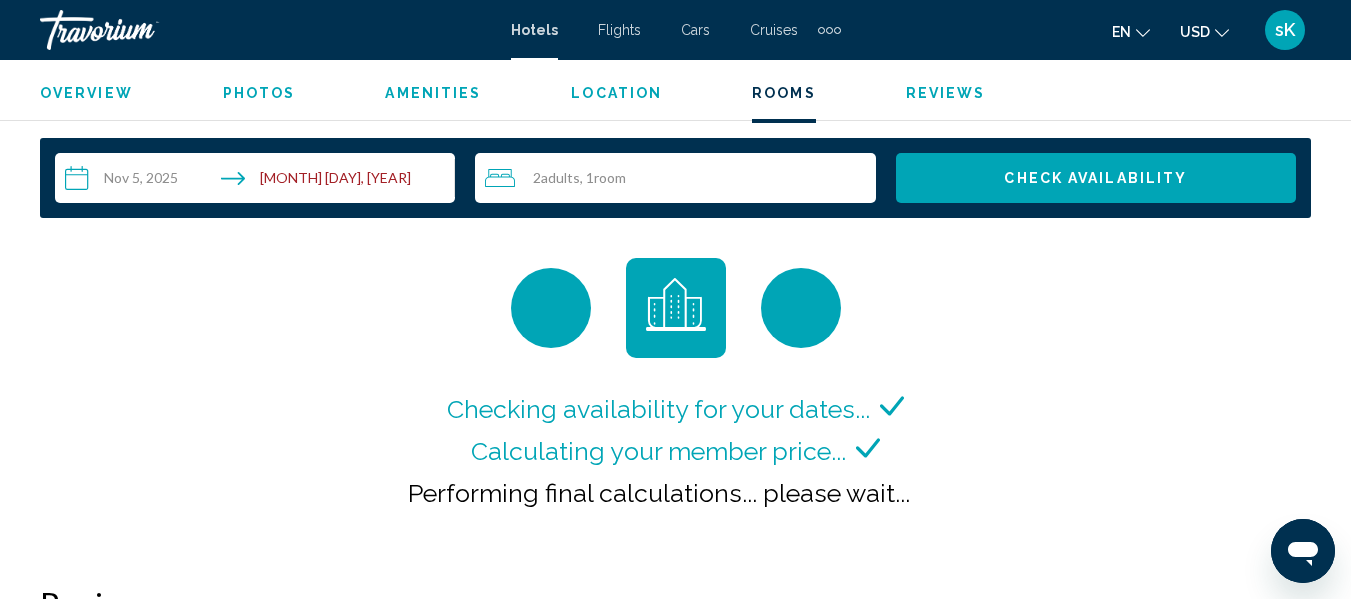 scroll, scrollTop: 2893, scrollLeft: 0, axis: vertical 